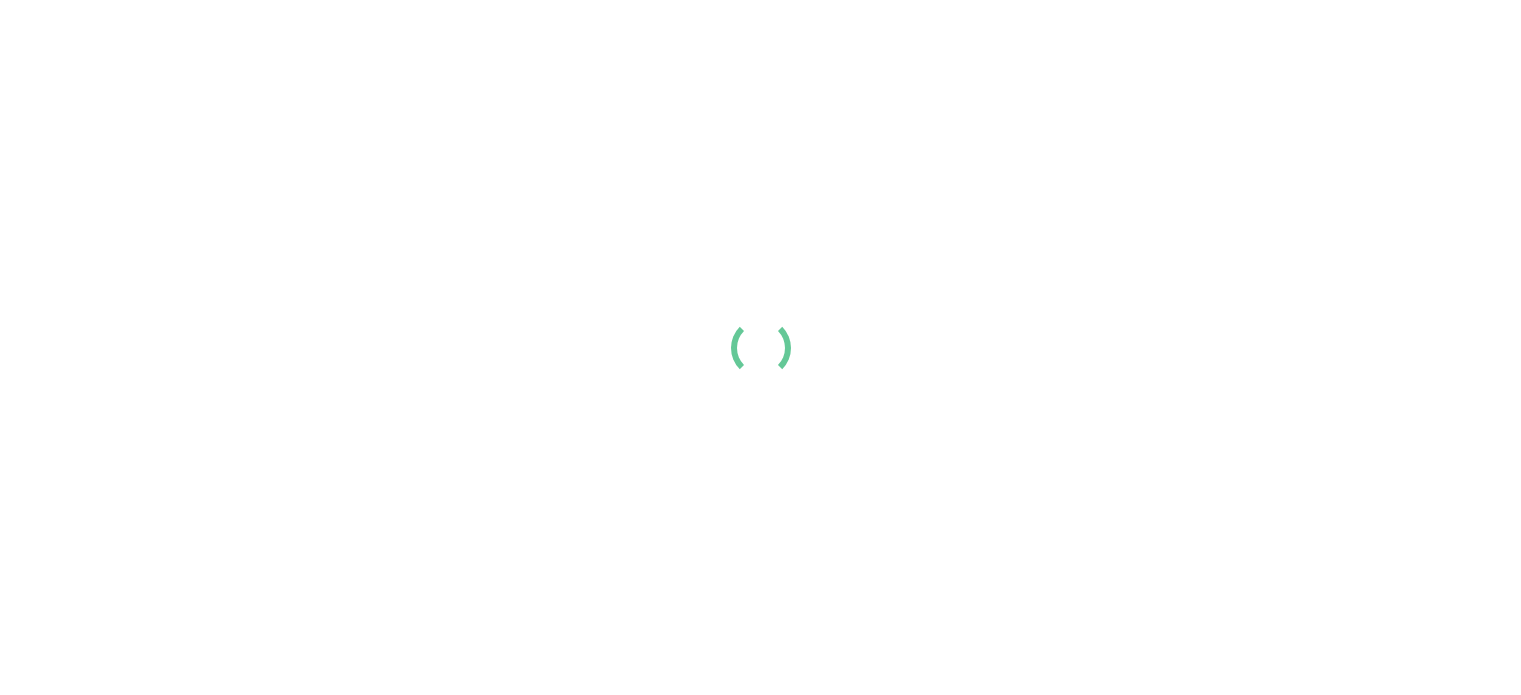 scroll, scrollTop: 0, scrollLeft: 0, axis: both 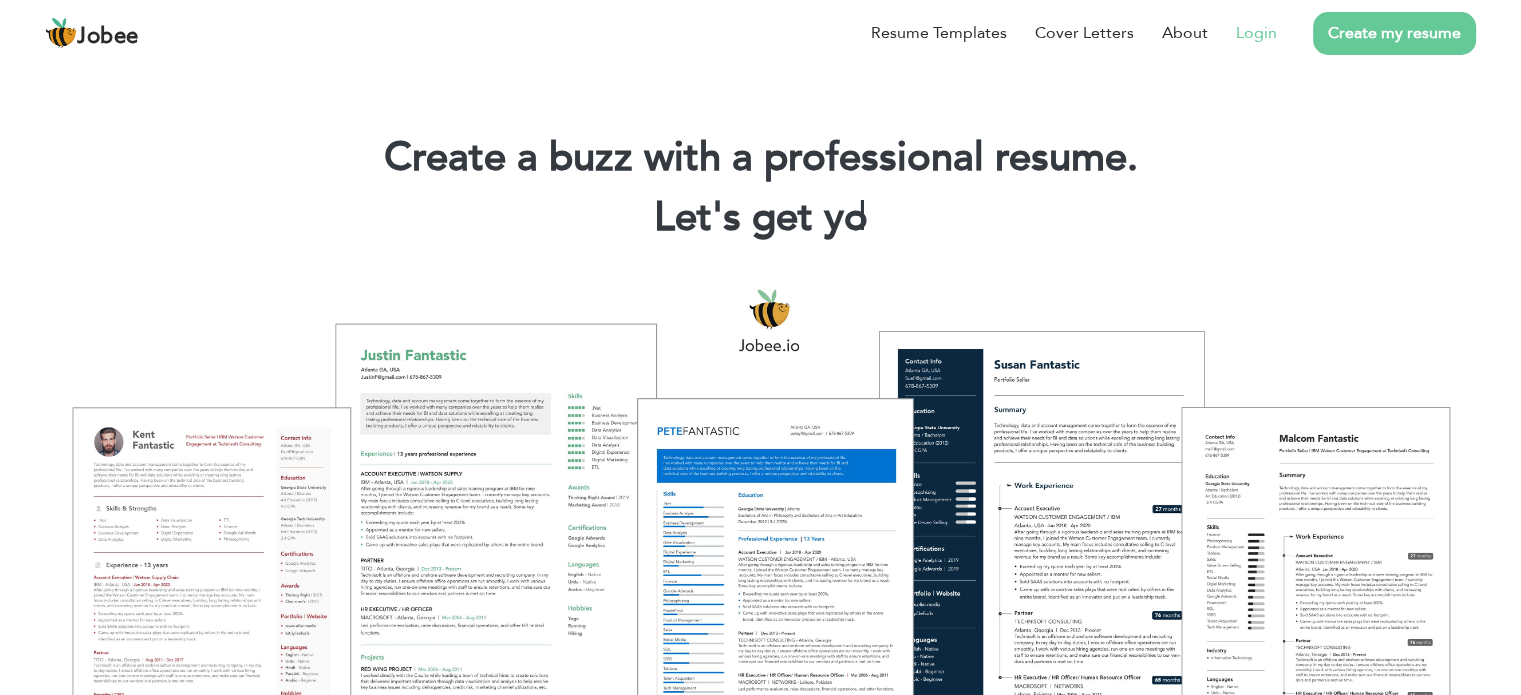 click on "Login" at bounding box center (1256, 33) 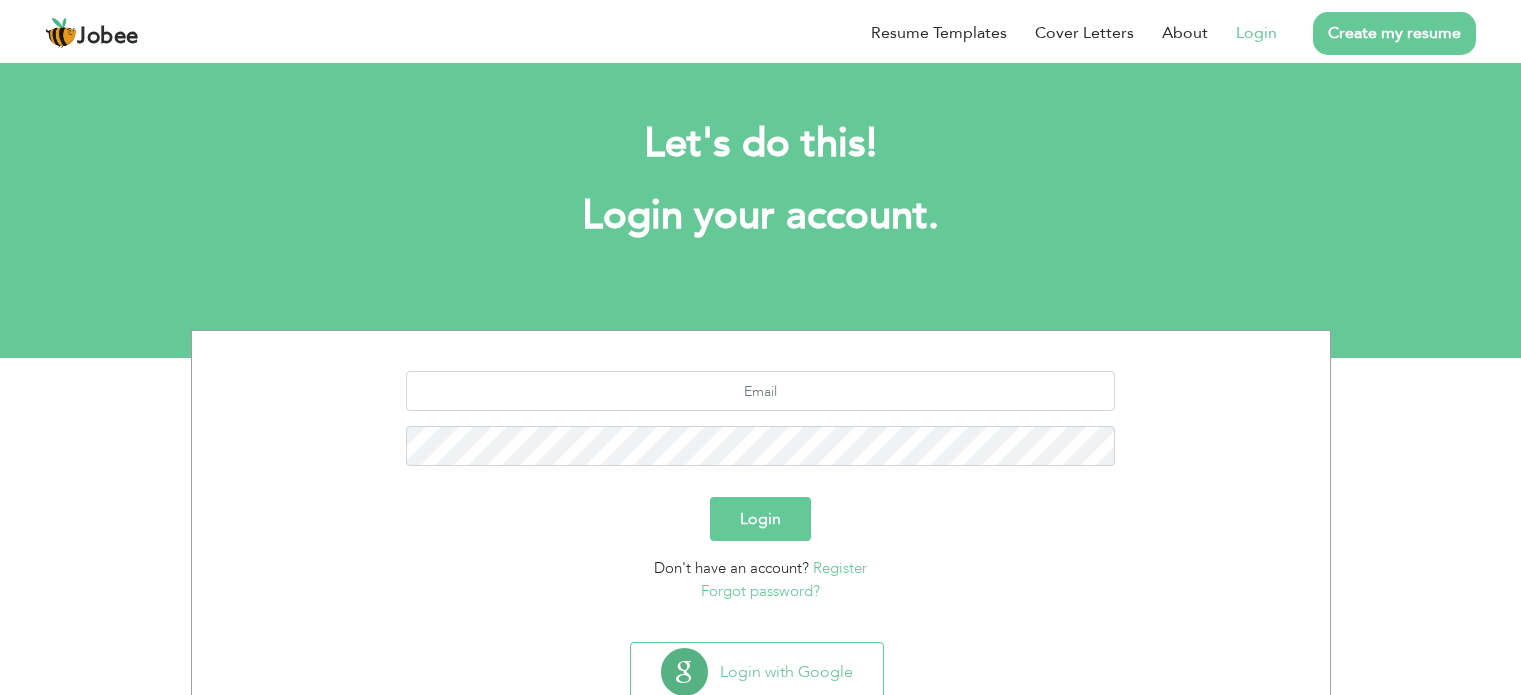 scroll, scrollTop: 0, scrollLeft: 0, axis: both 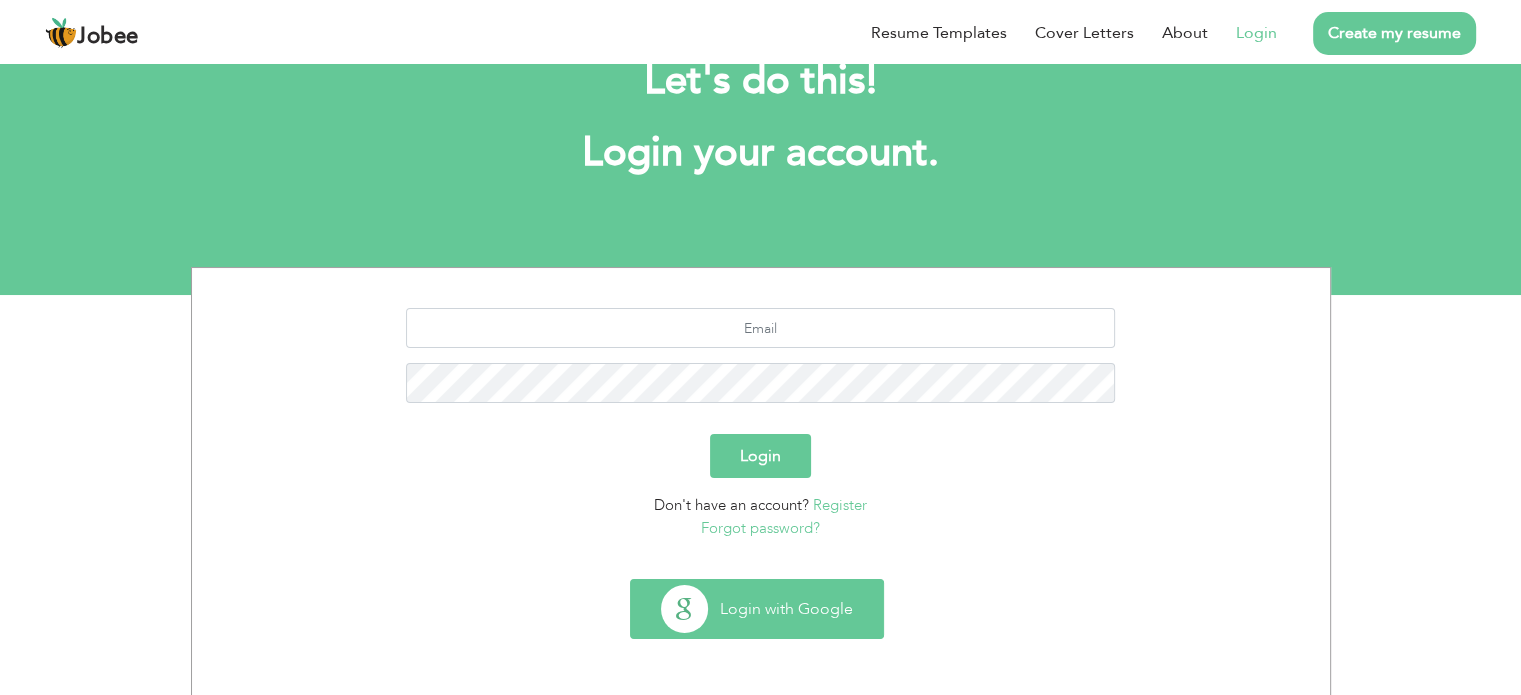 click on "Login with Google" at bounding box center (757, 609) 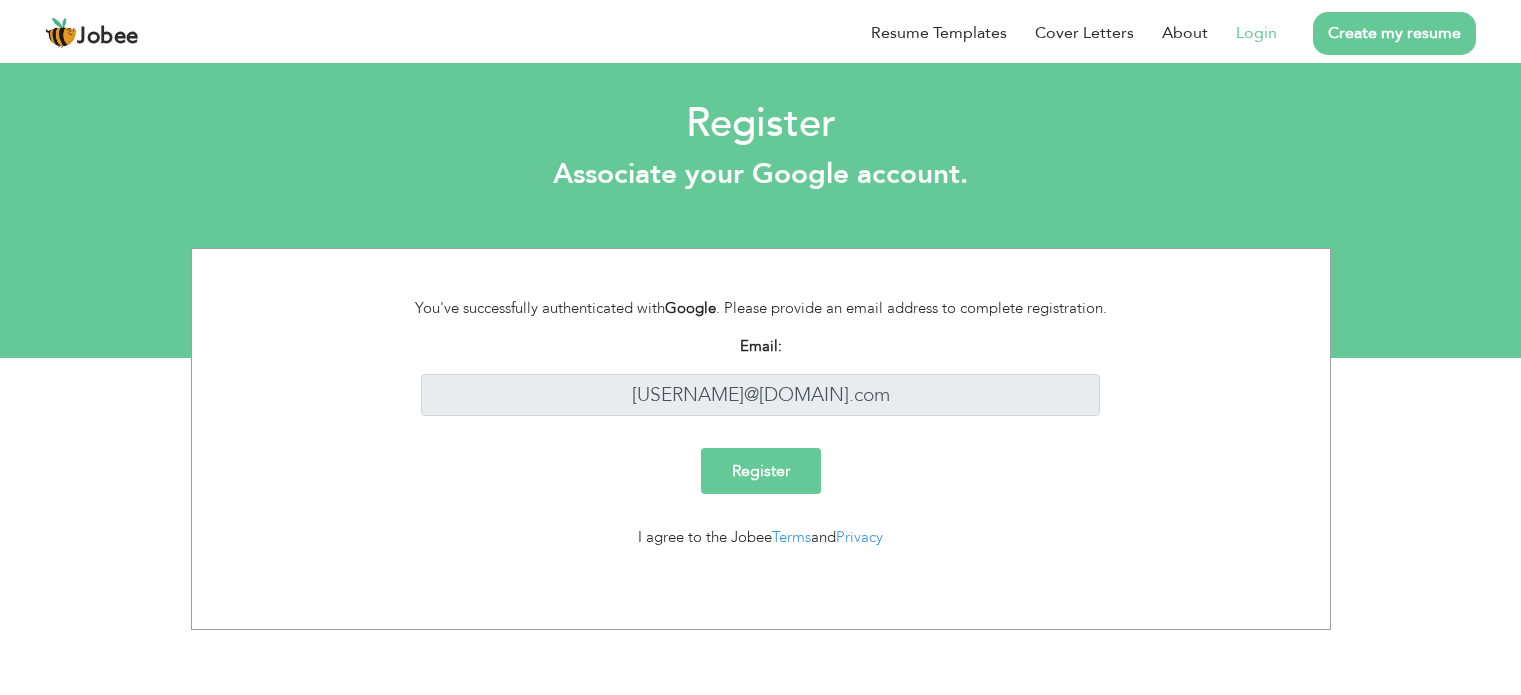 scroll, scrollTop: 0, scrollLeft: 0, axis: both 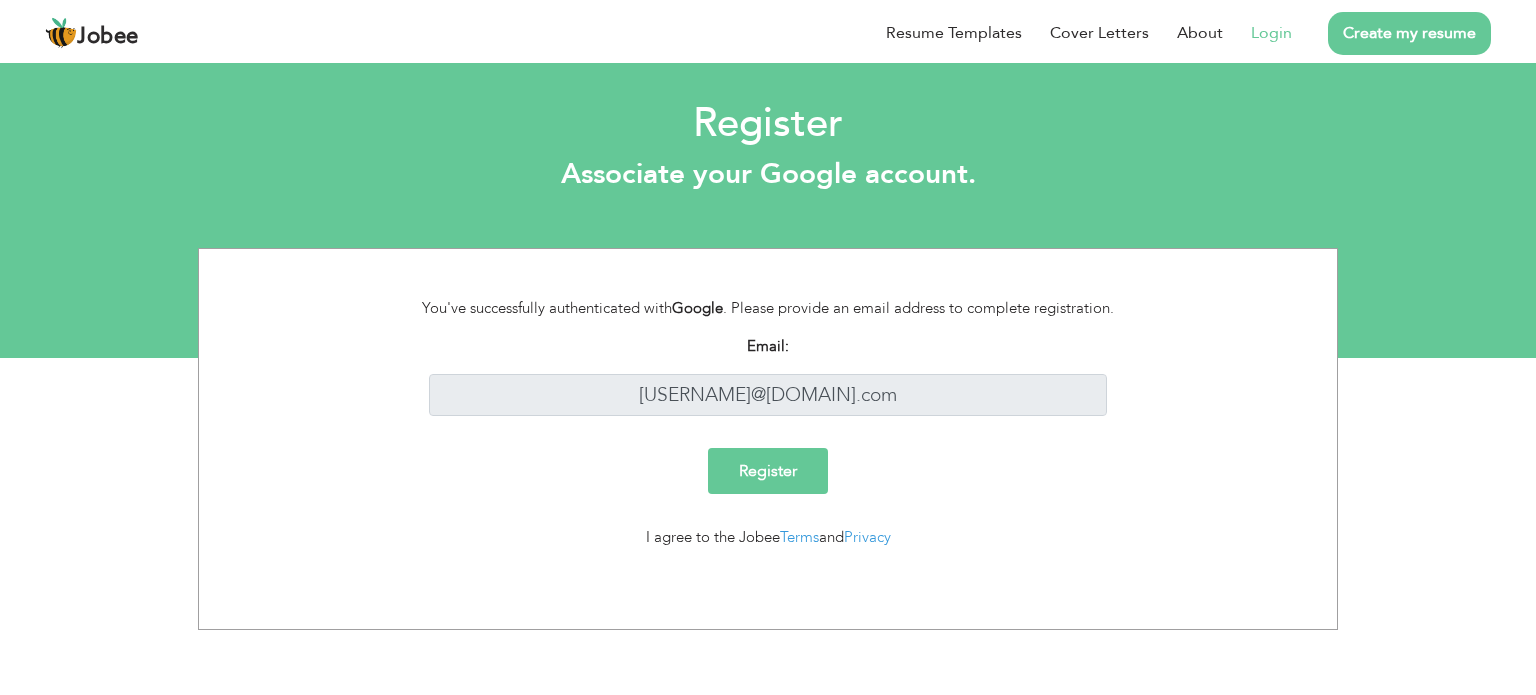 click on "Register" at bounding box center (768, 471) 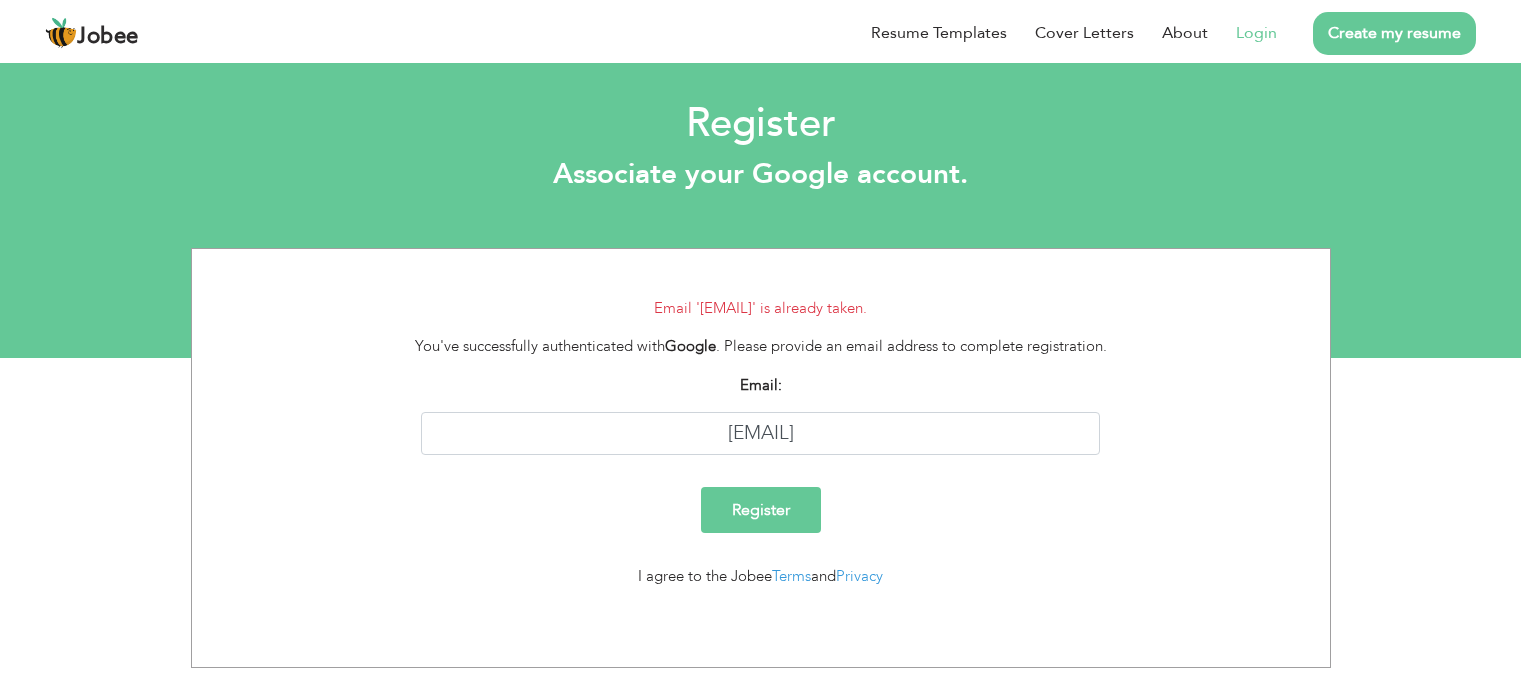 scroll, scrollTop: 0, scrollLeft: 0, axis: both 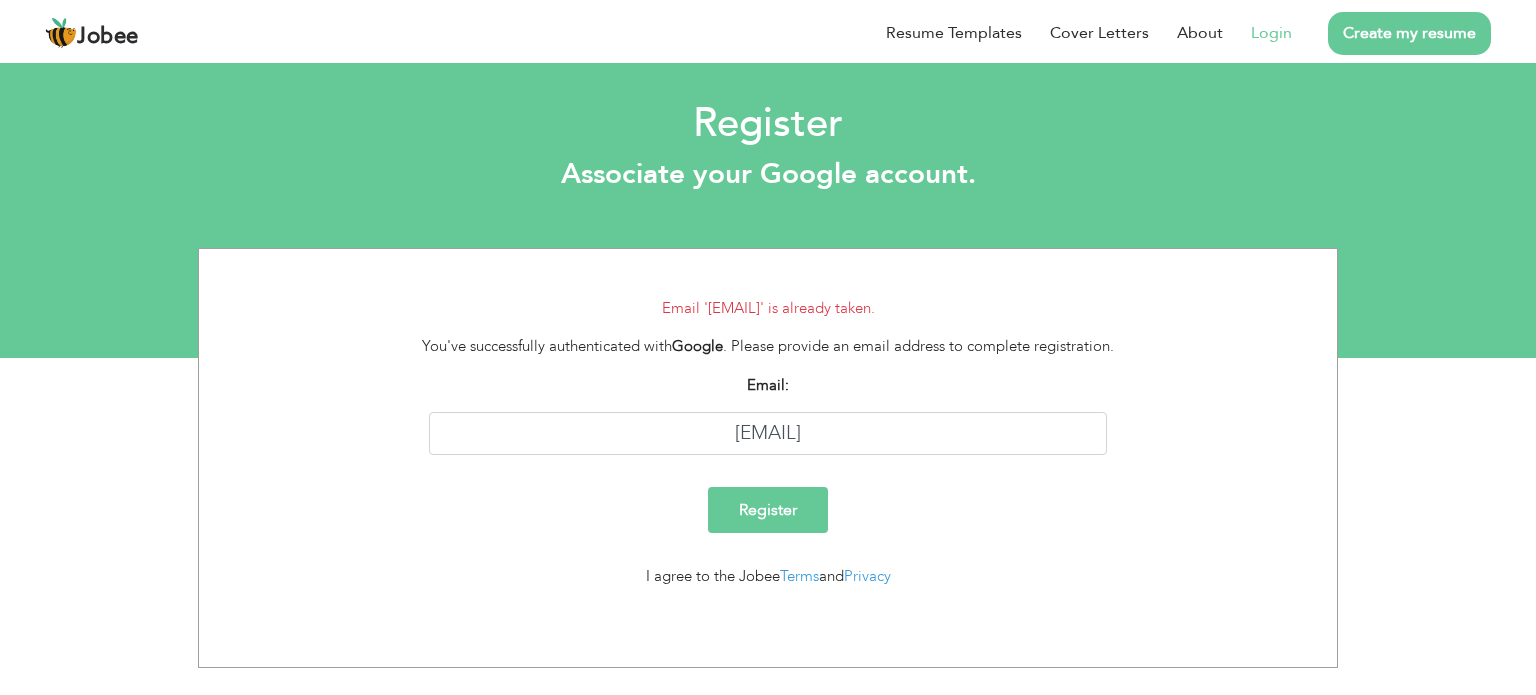 click on "Login" at bounding box center (1271, 33) 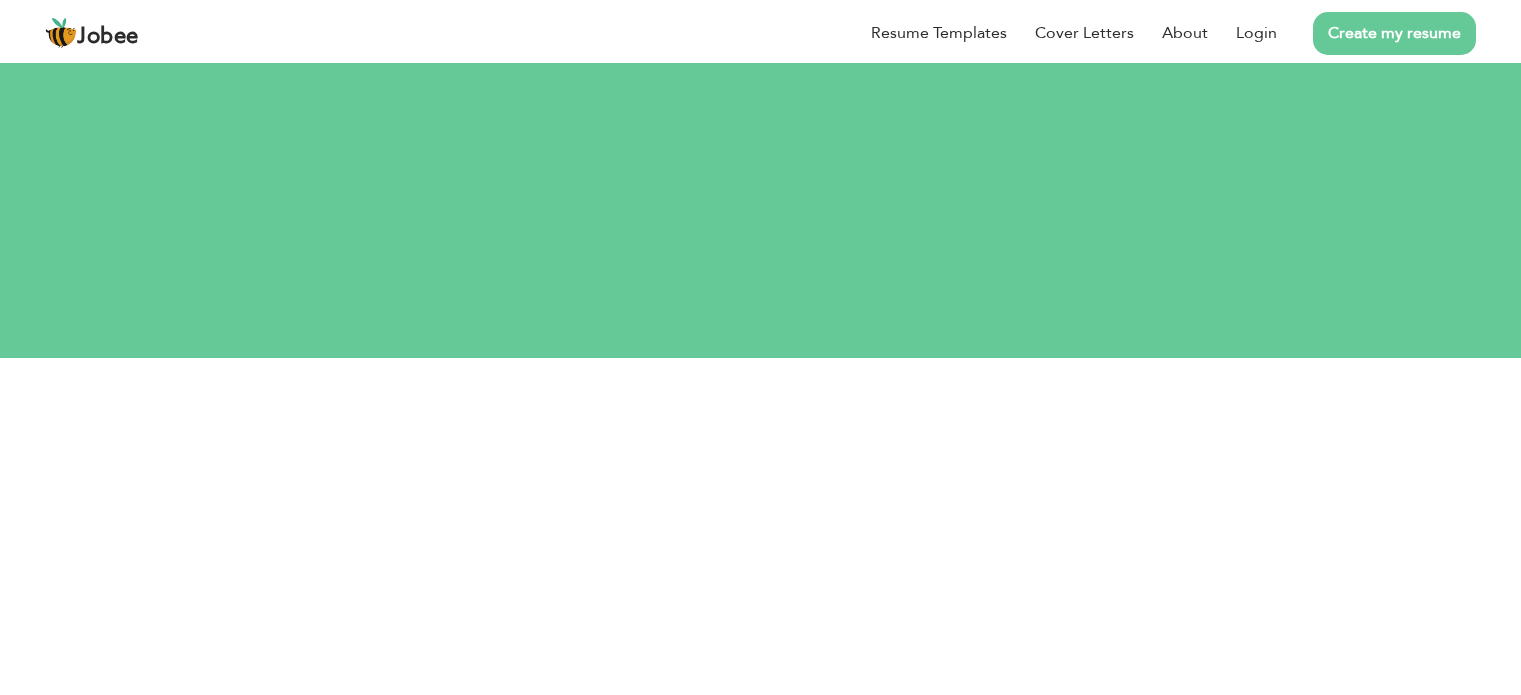 scroll, scrollTop: 0, scrollLeft: 0, axis: both 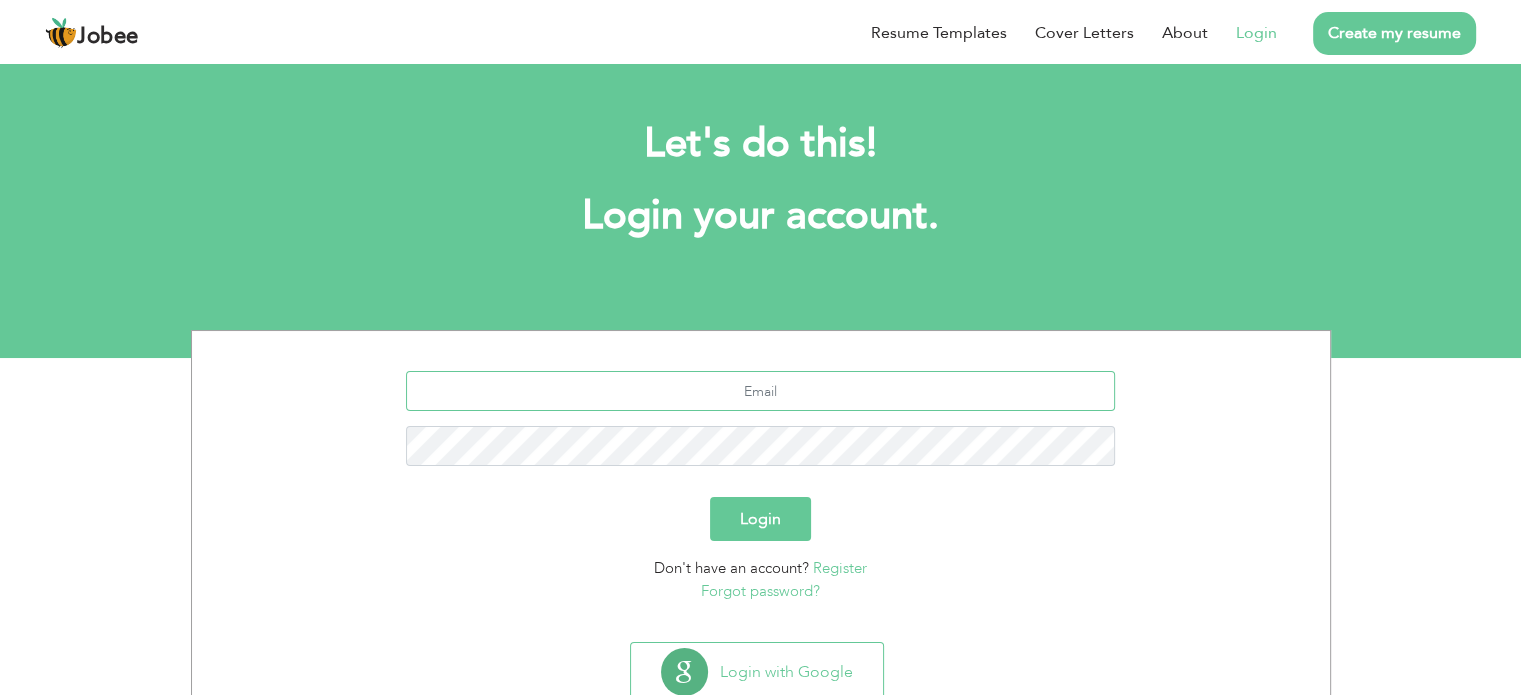 click at bounding box center [760, 391] 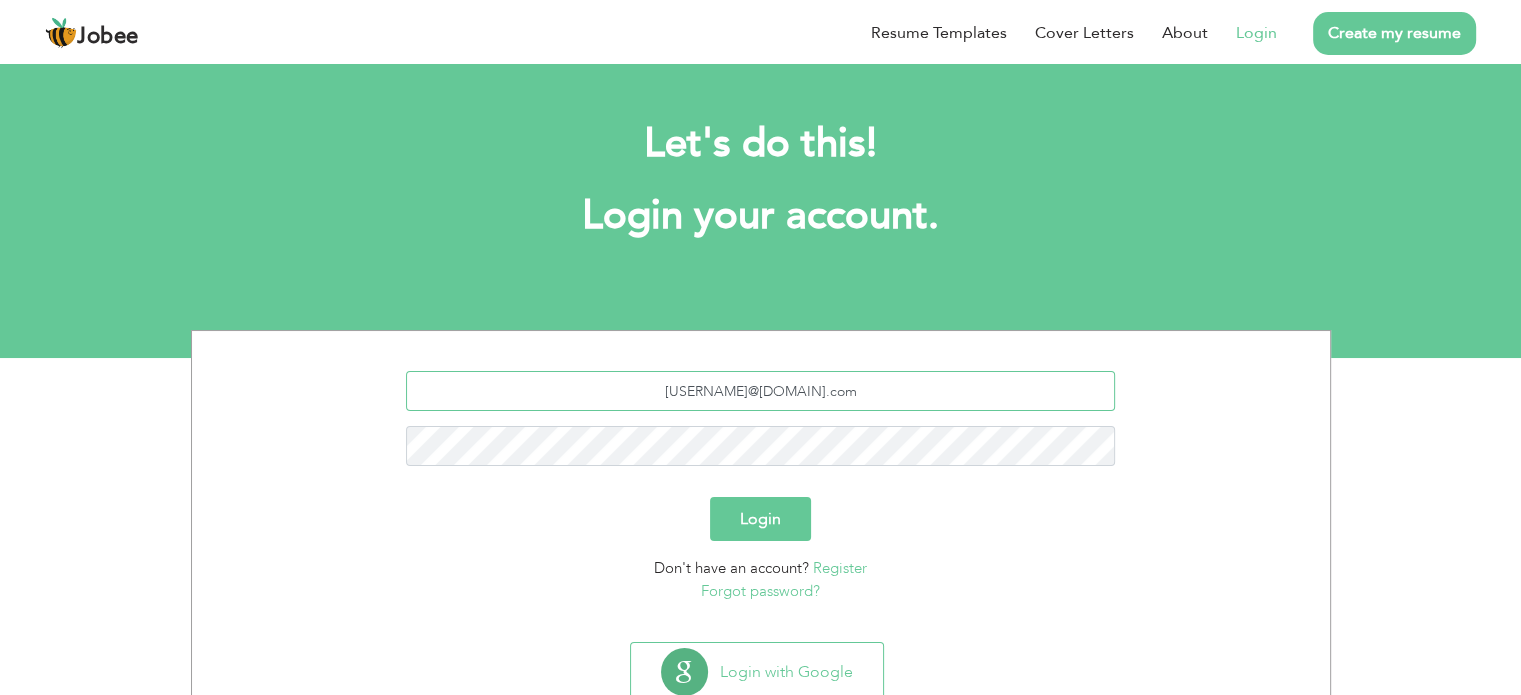 type on "[EMAIL]" 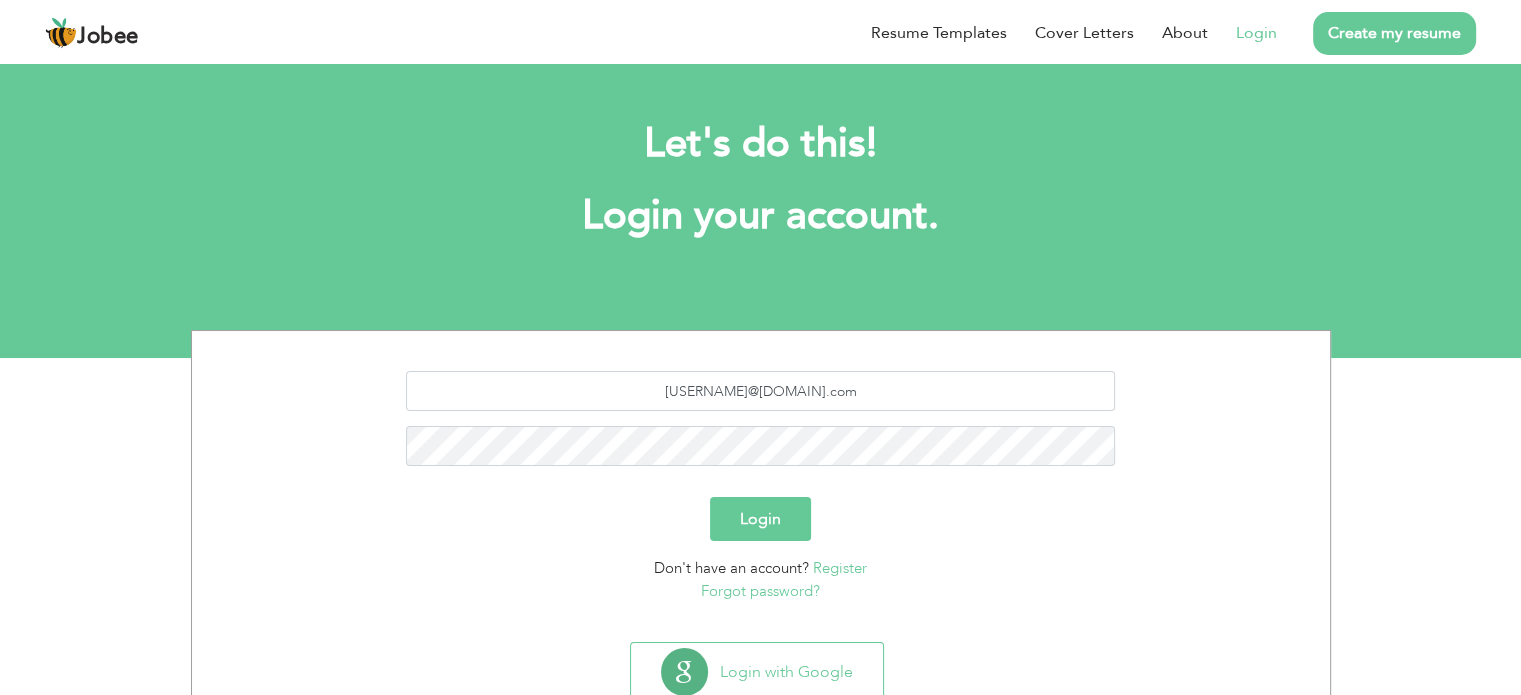 click on "Login" at bounding box center (760, 519) 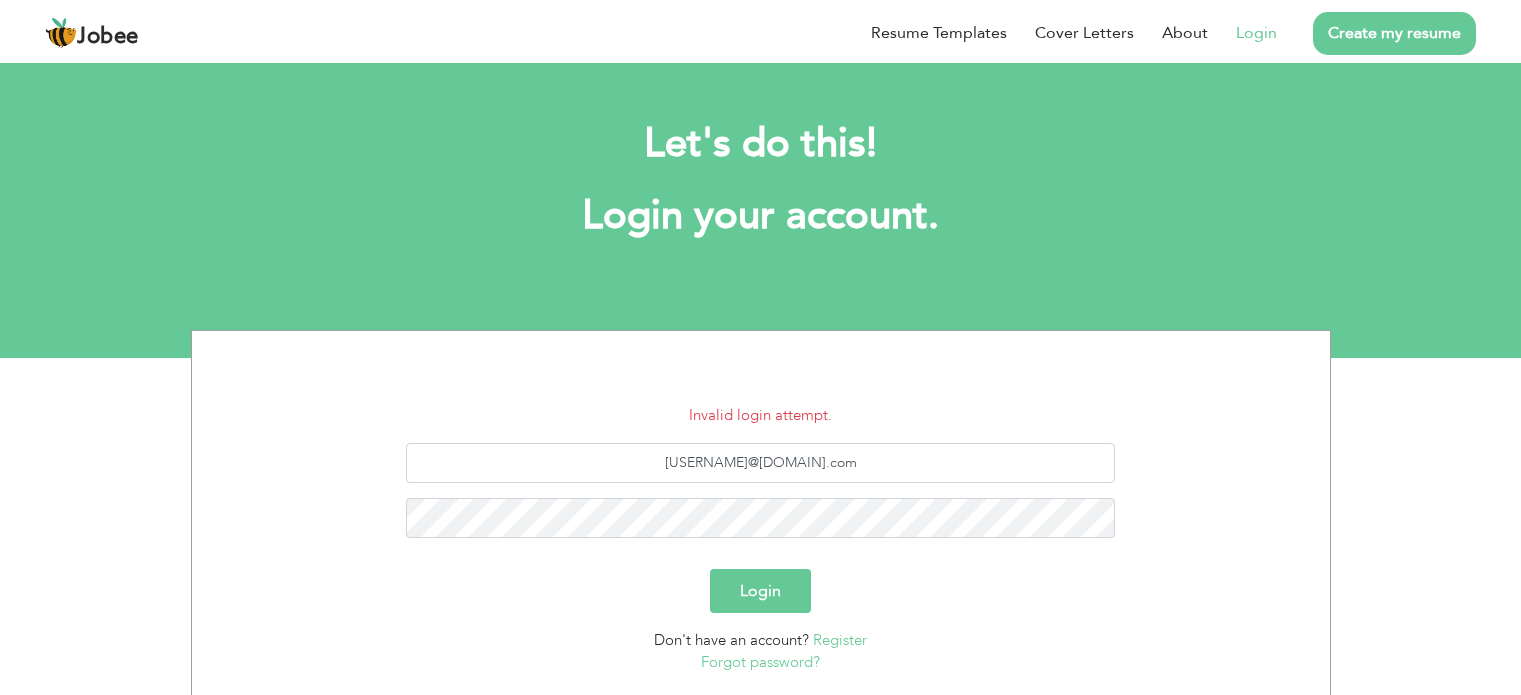 scroll, scrollTop: 0, scrollLeft: 0, axis: both 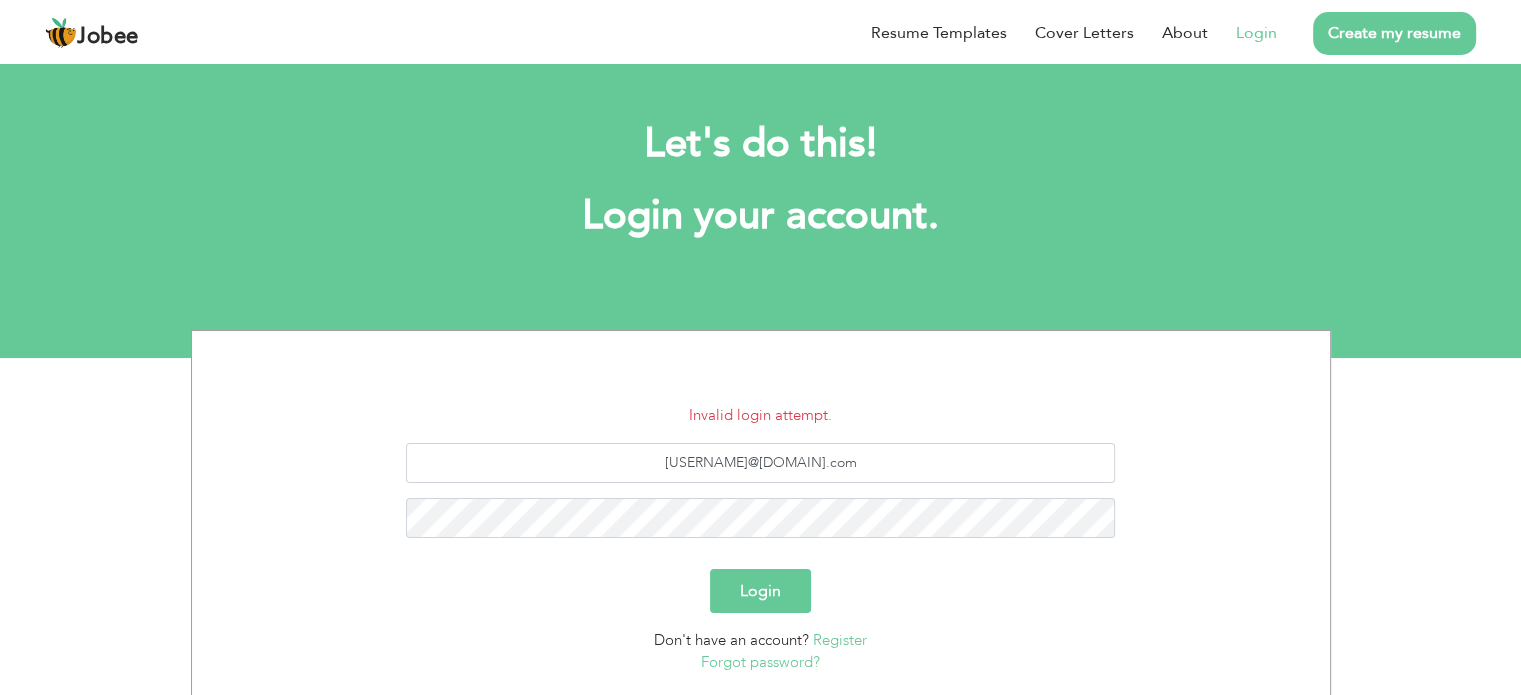 click on "Forgot password?" at bounding box center [760, 662] 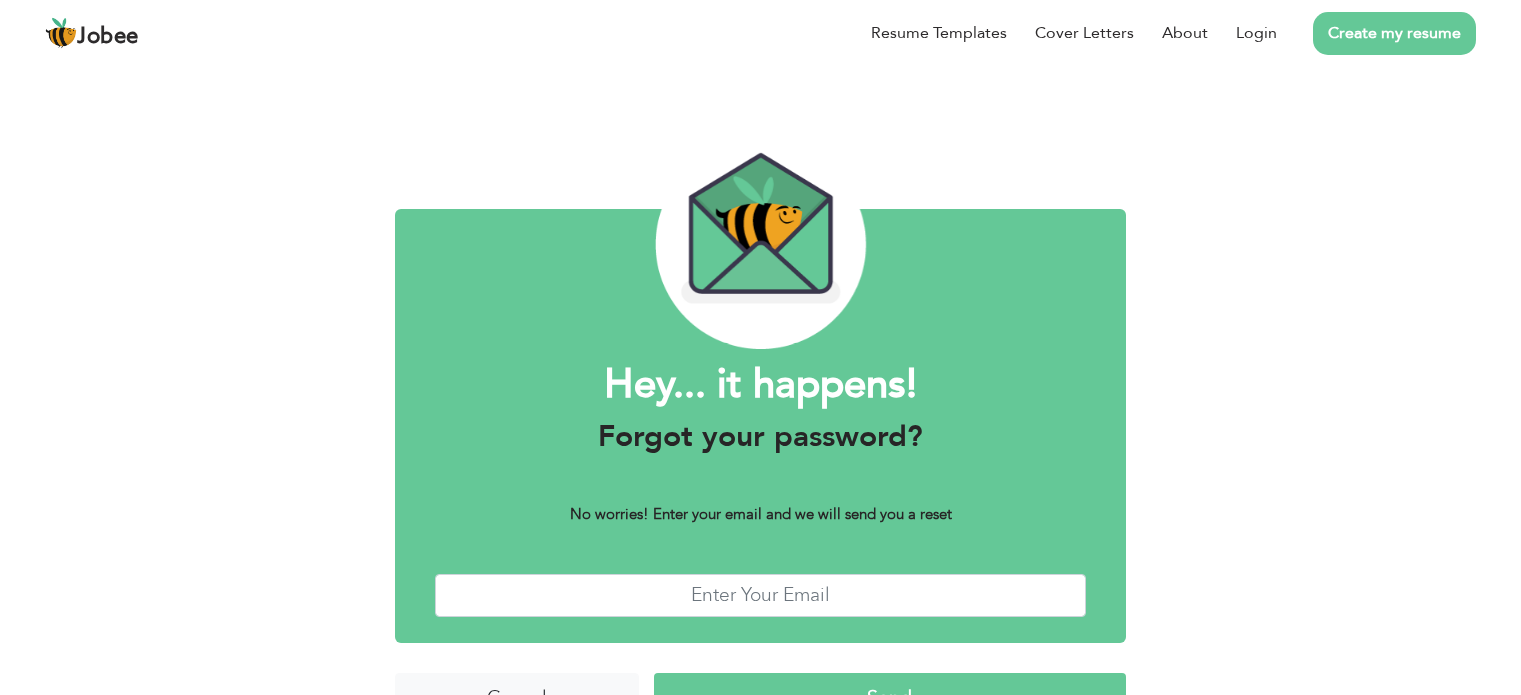 scroll, scrollTop: 0, scrollLeft: 0, axis: both 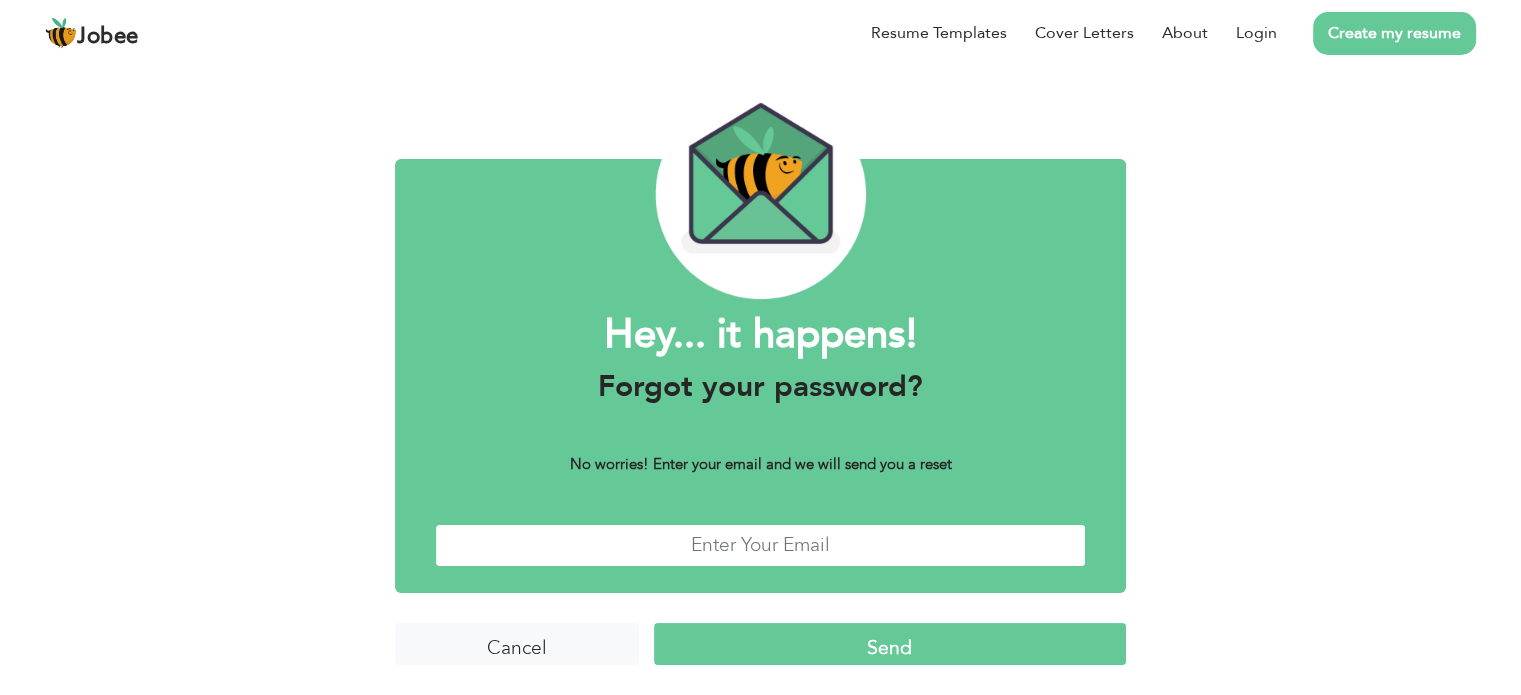 click at bounding box center (760, 545) 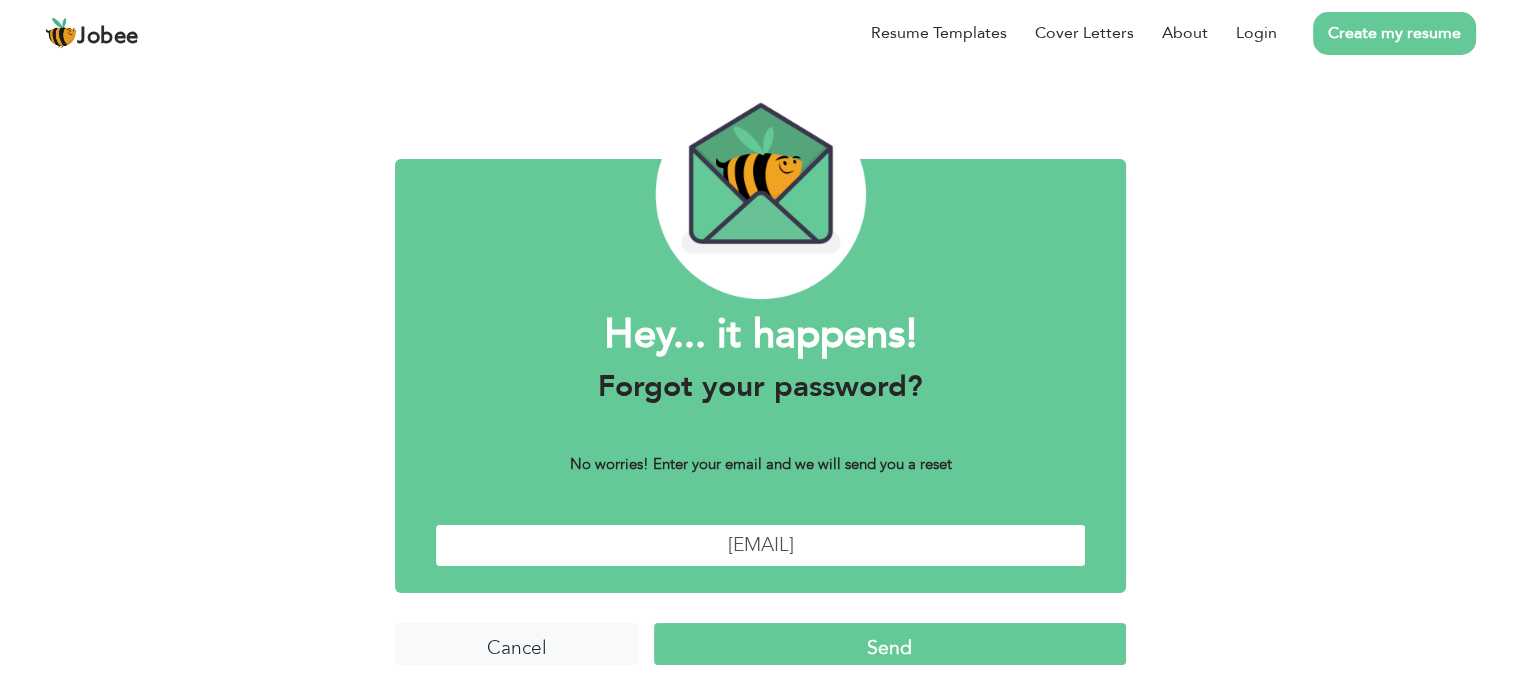type on "[EMAIL]" 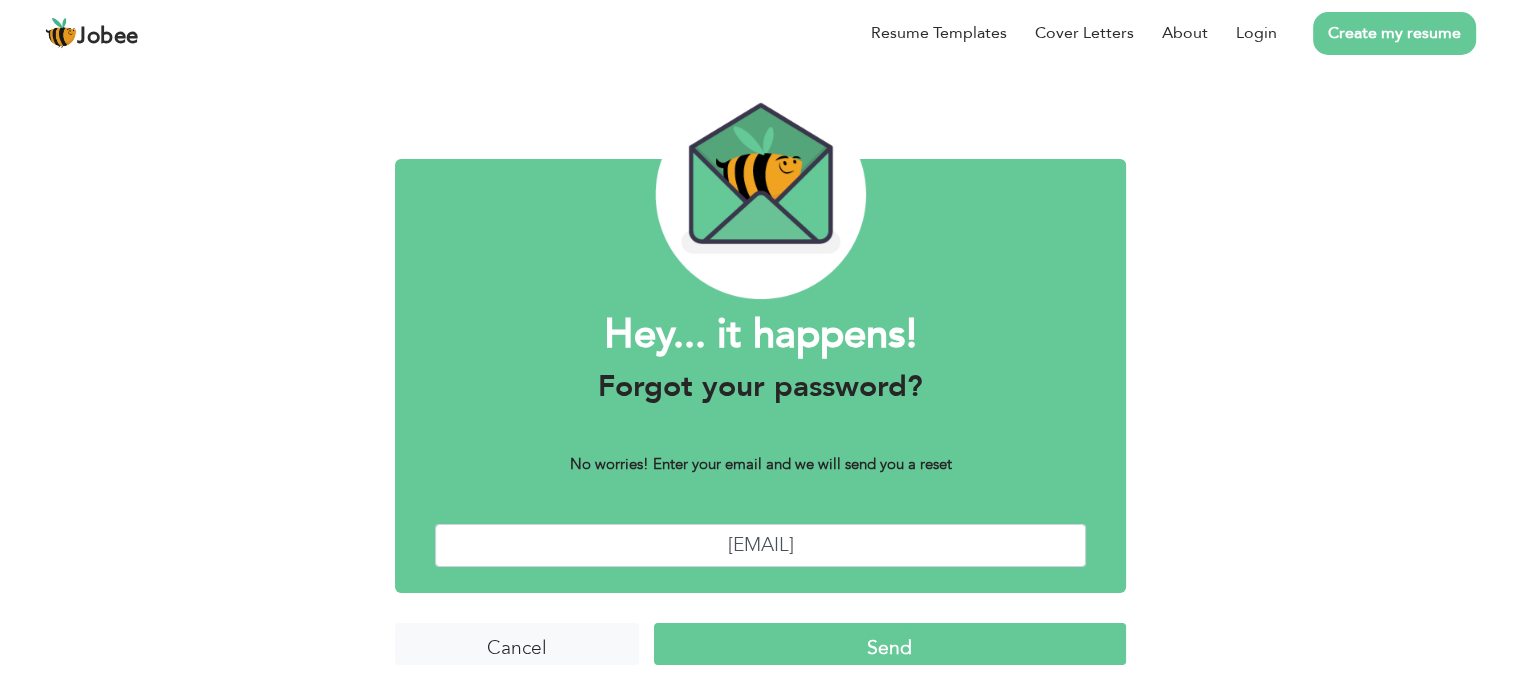 click on "Send" at bounding box center [890, 644] 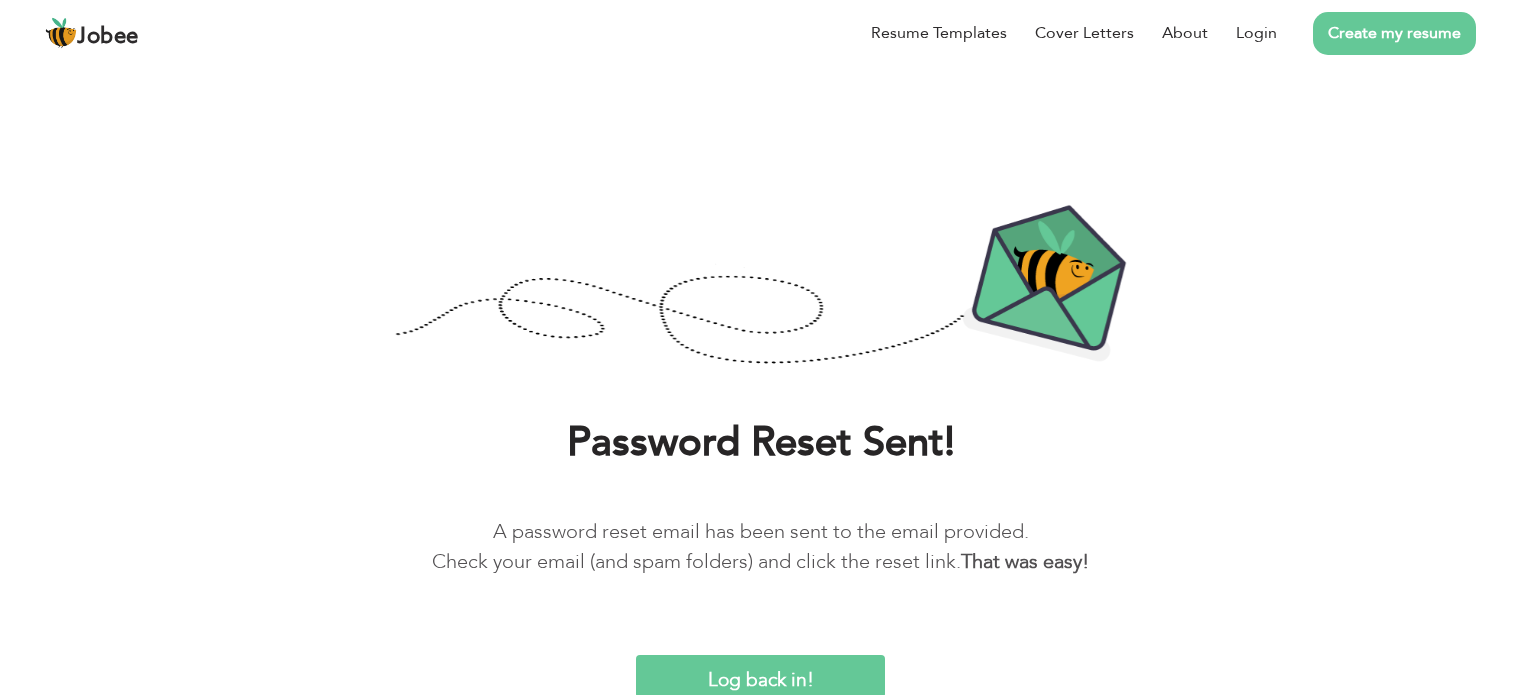 scroll, scrollTop: 0, scrollLeft: 0, axis: both 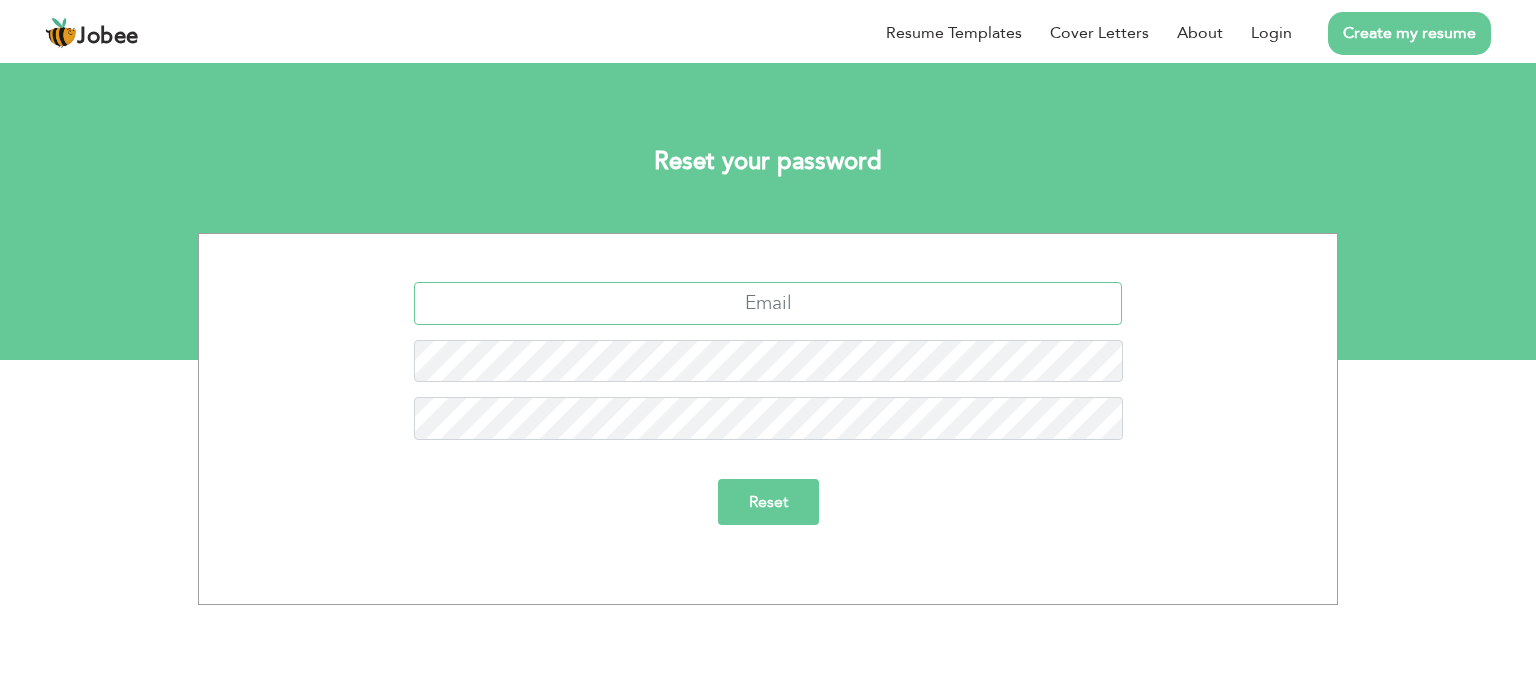 click at bounding box center (768, 303) 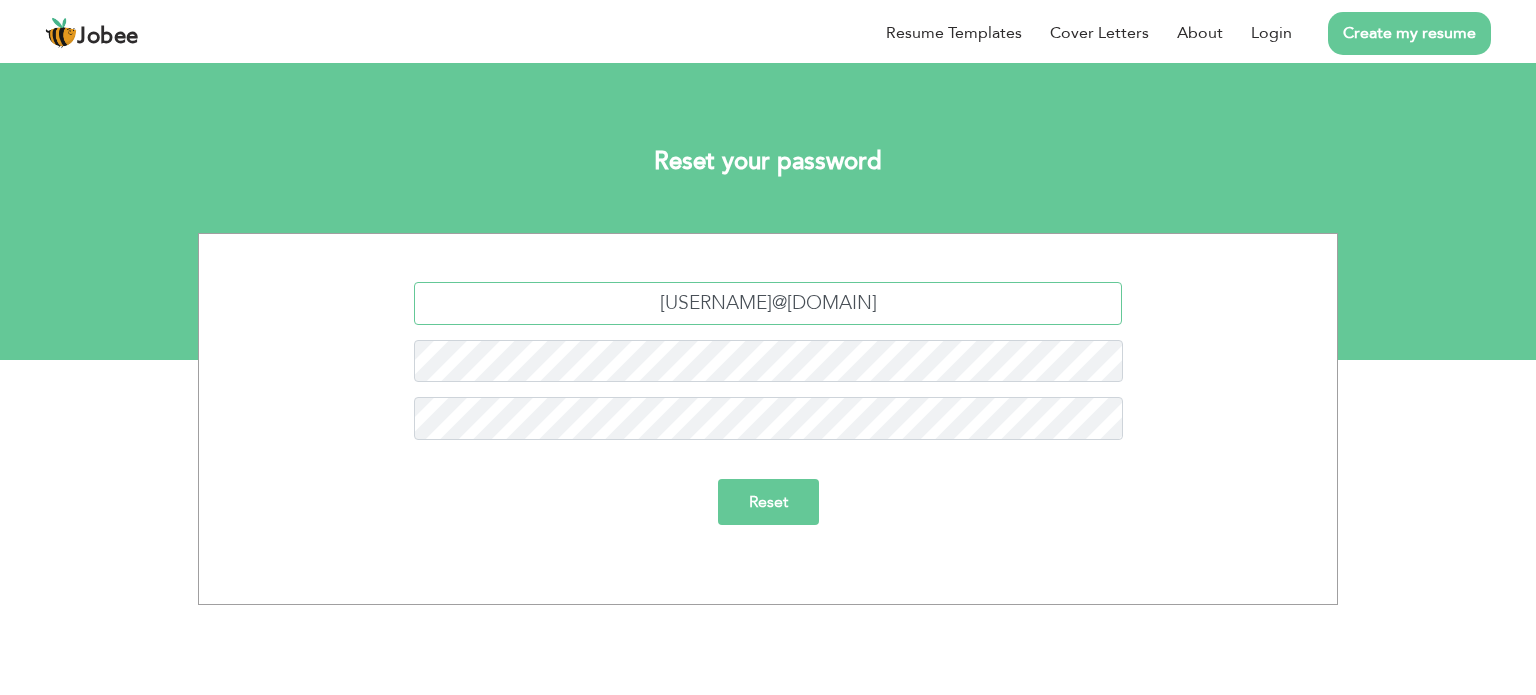 type on "munawar.hafeez76@gmail.com" 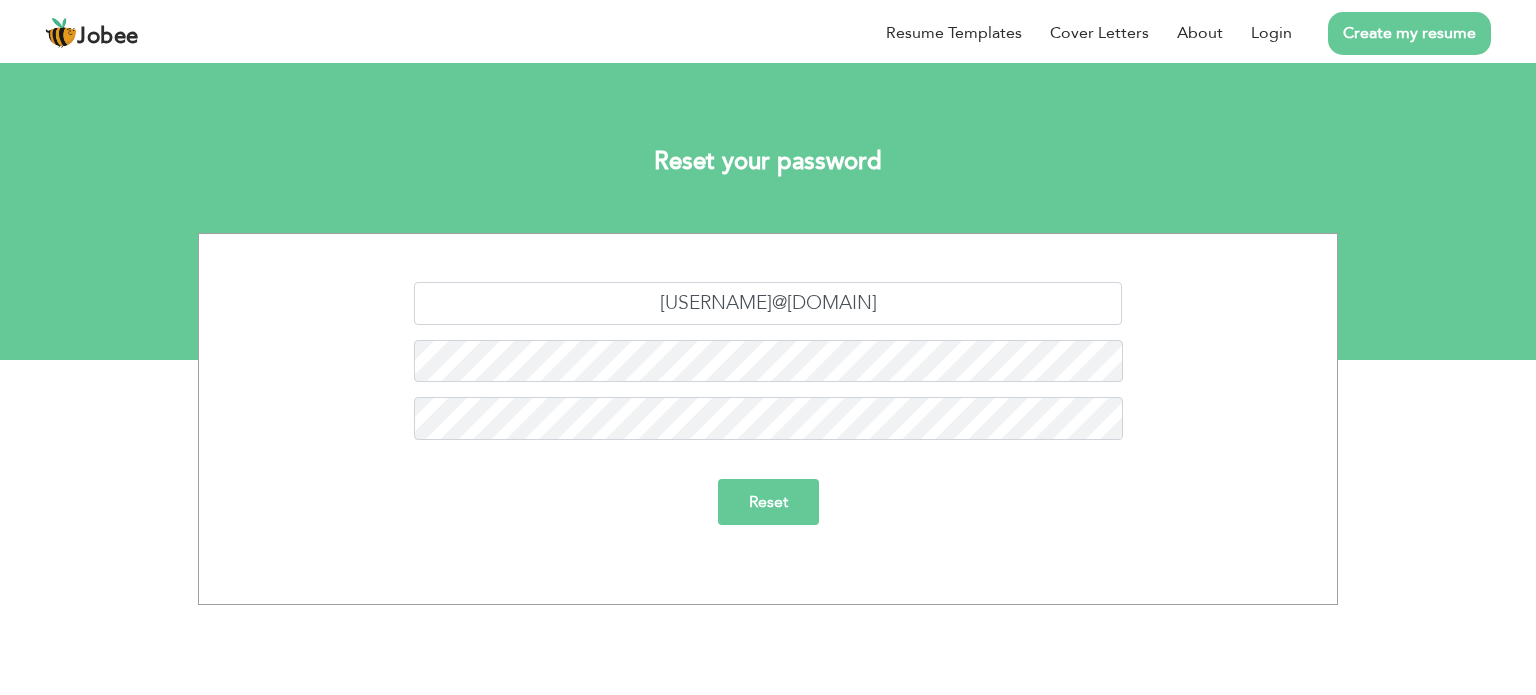 click on "Reset" at bounding box center [768, 502] 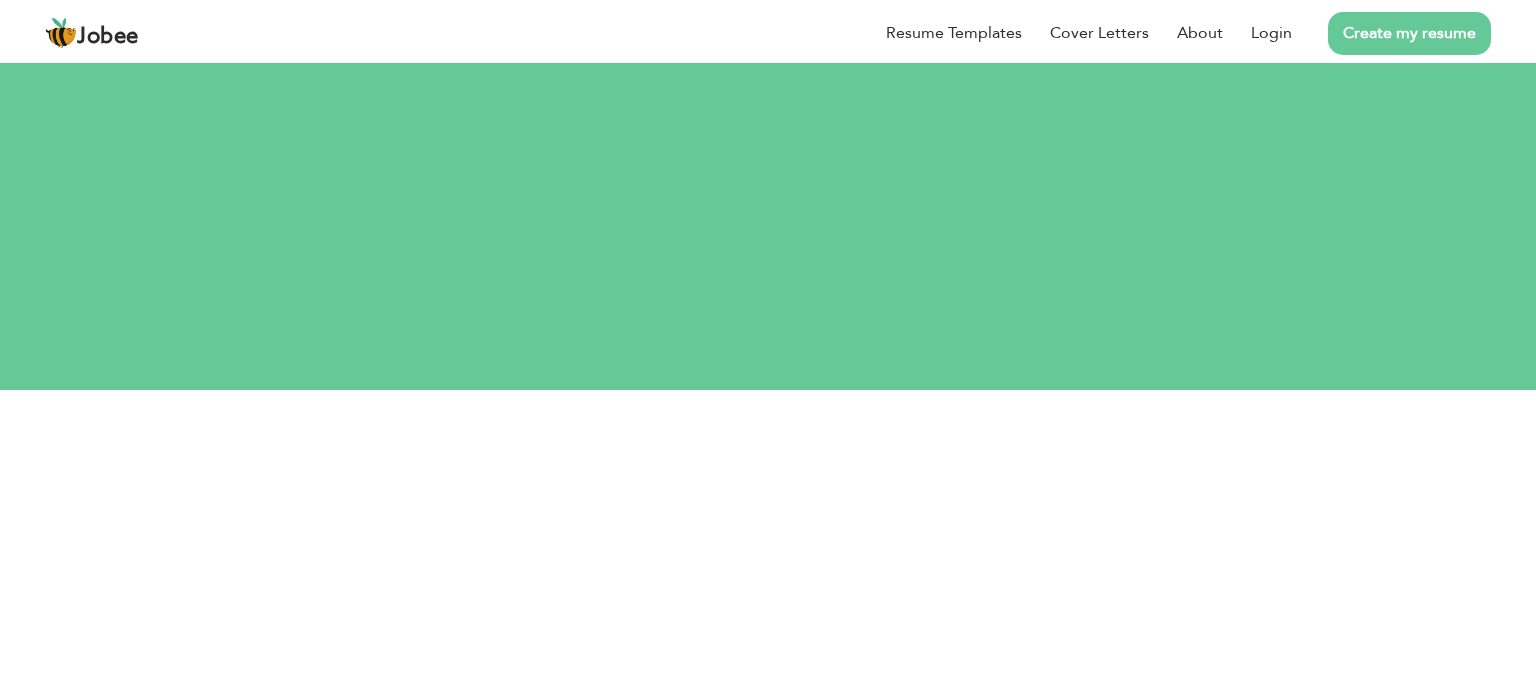 scroll, scrollTop: 0, scrollLeft: 0, axis: both 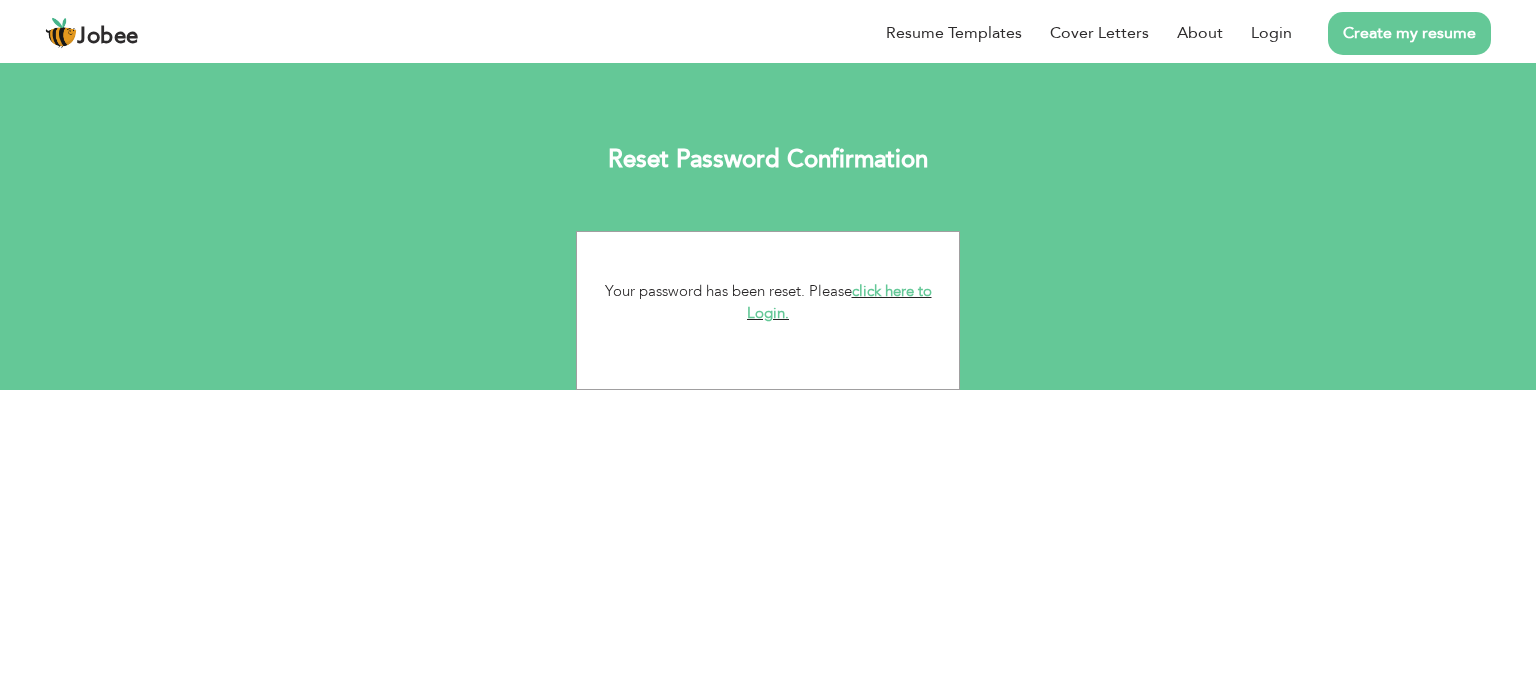 click on "click here to Login." at bounding box center (839, 302) 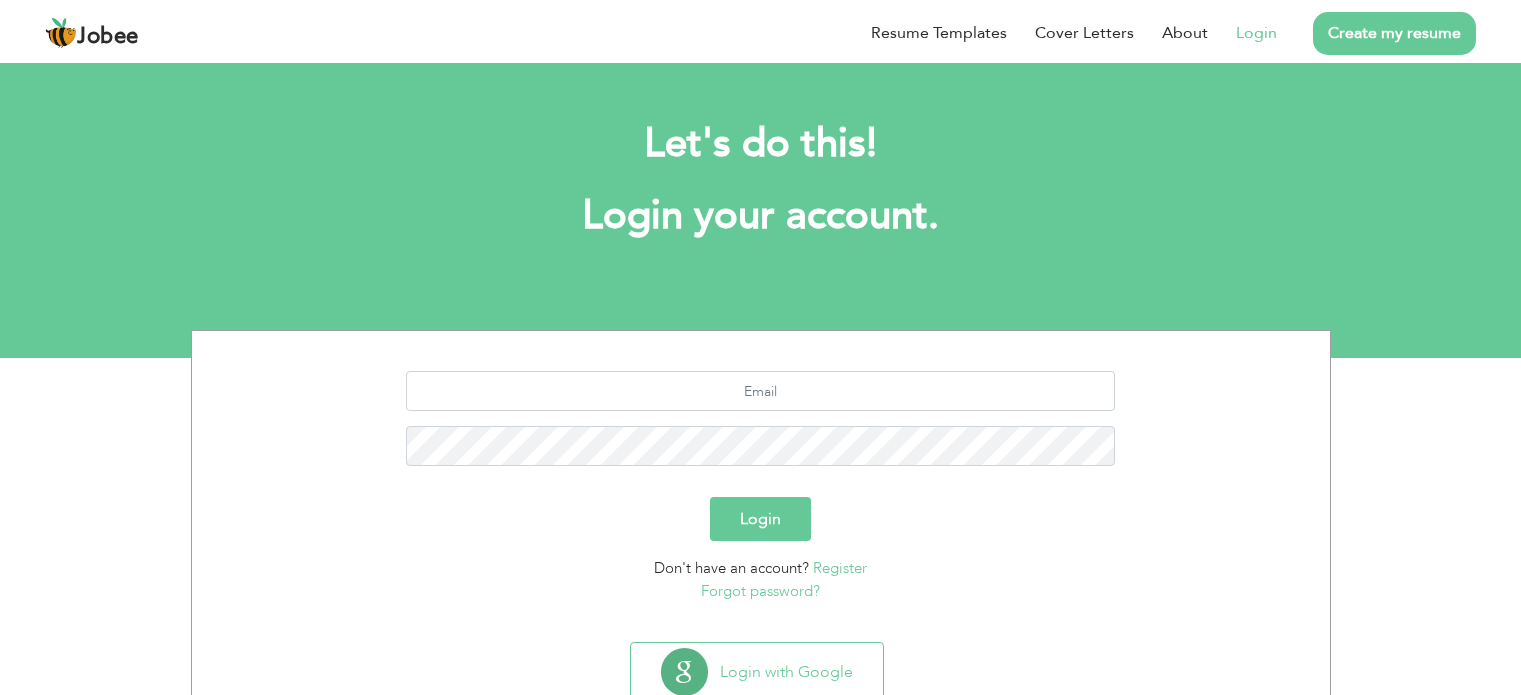 scroll, scrollTop: 0, scrollLeft: 0, axis: both 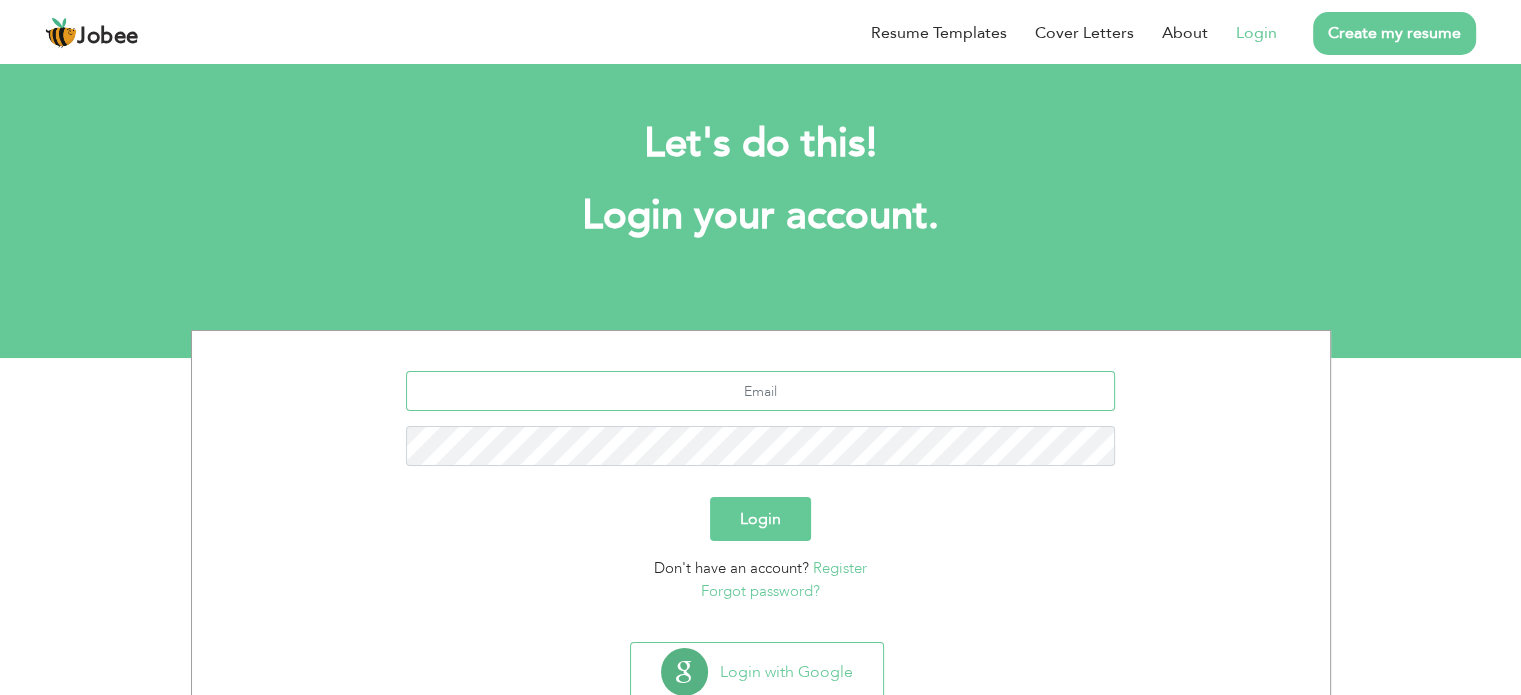 click at bounding box center (760, 391) 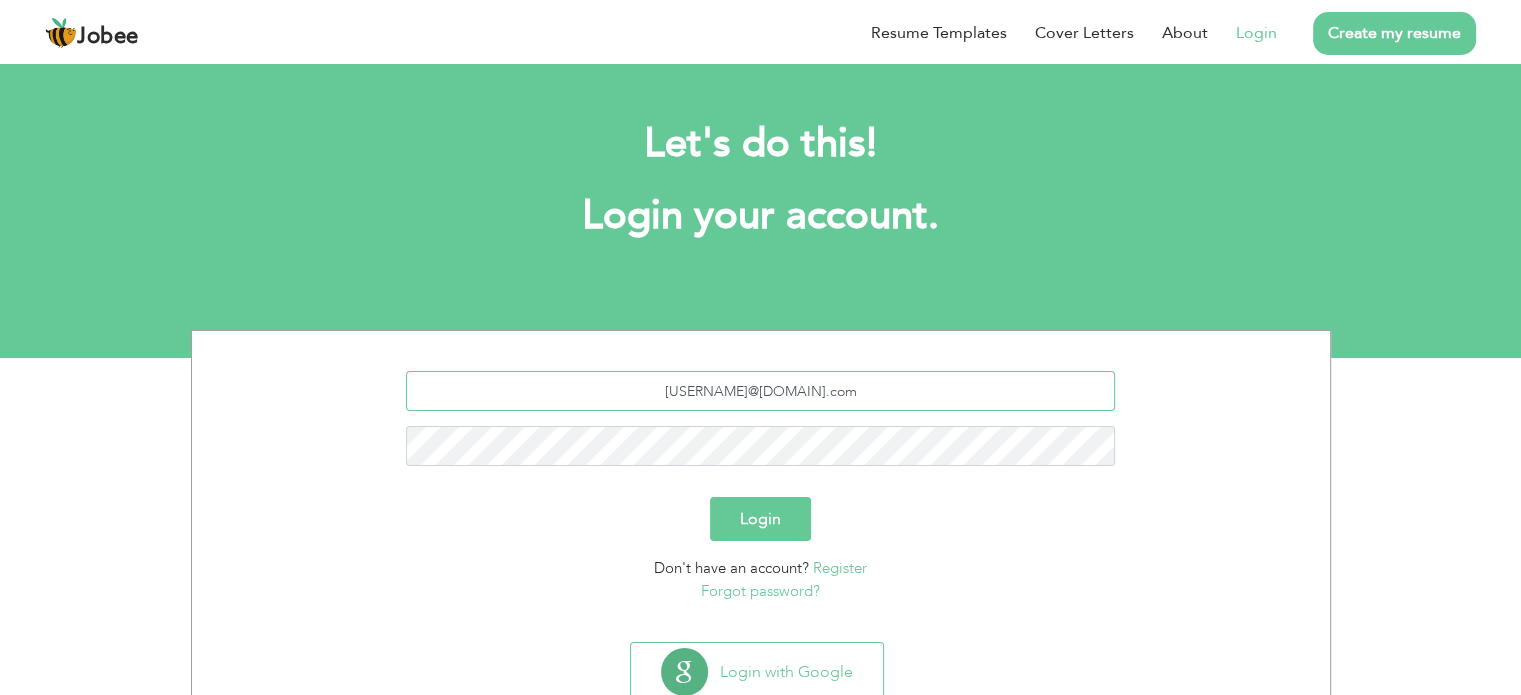 type on "[USERNAME]@[DOMAIN].com" 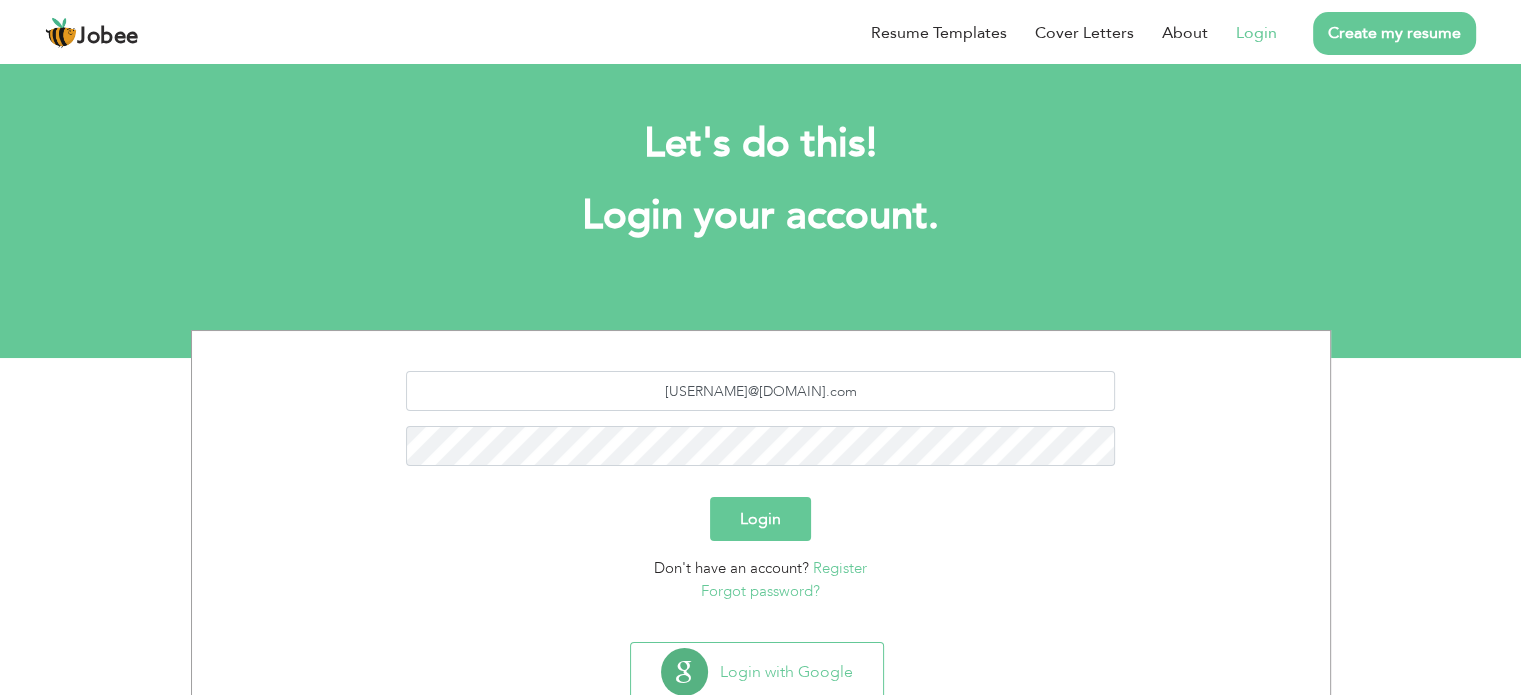 click on "Login" at bounding box center (760, 519) 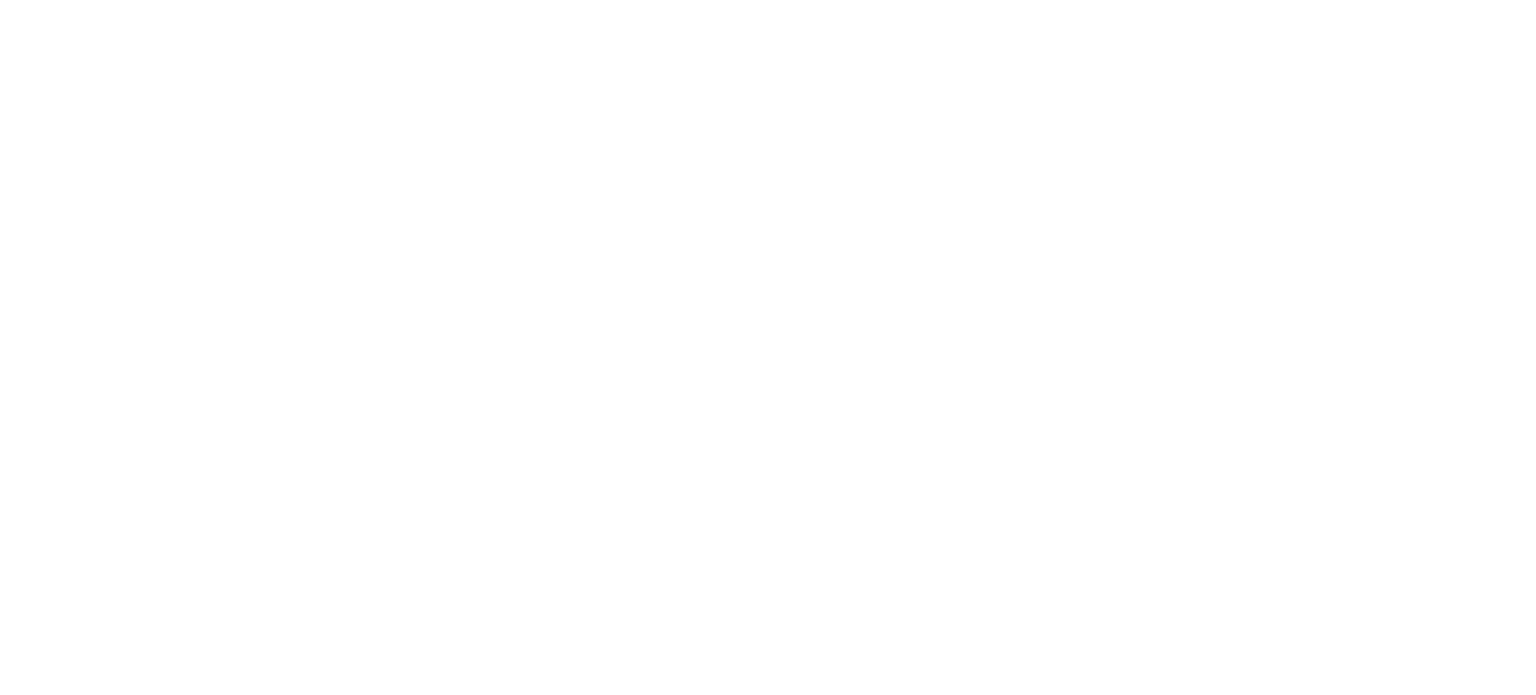 scroll, scrollTop: 0, scrollLeft: 0, axis: both 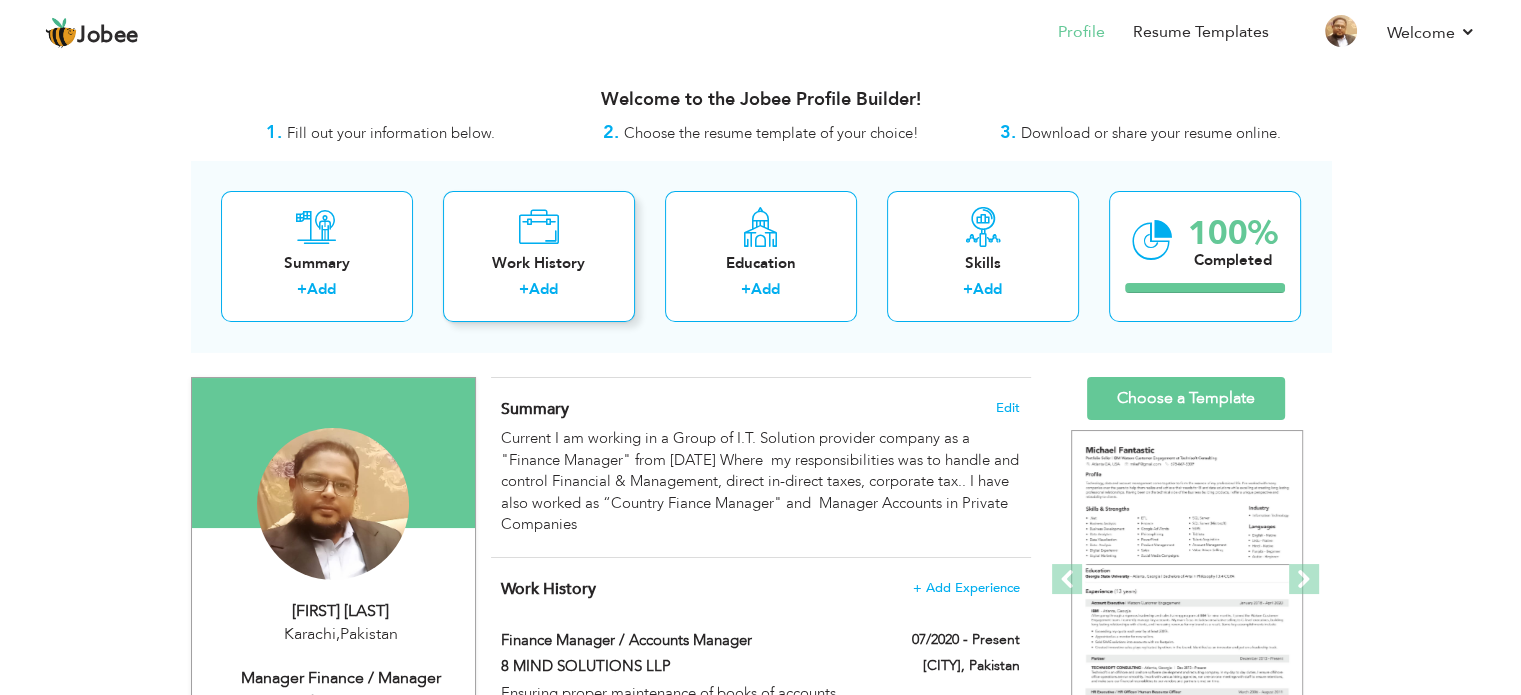 click on "Work History
+  Add" at bounding box center (539, 256) 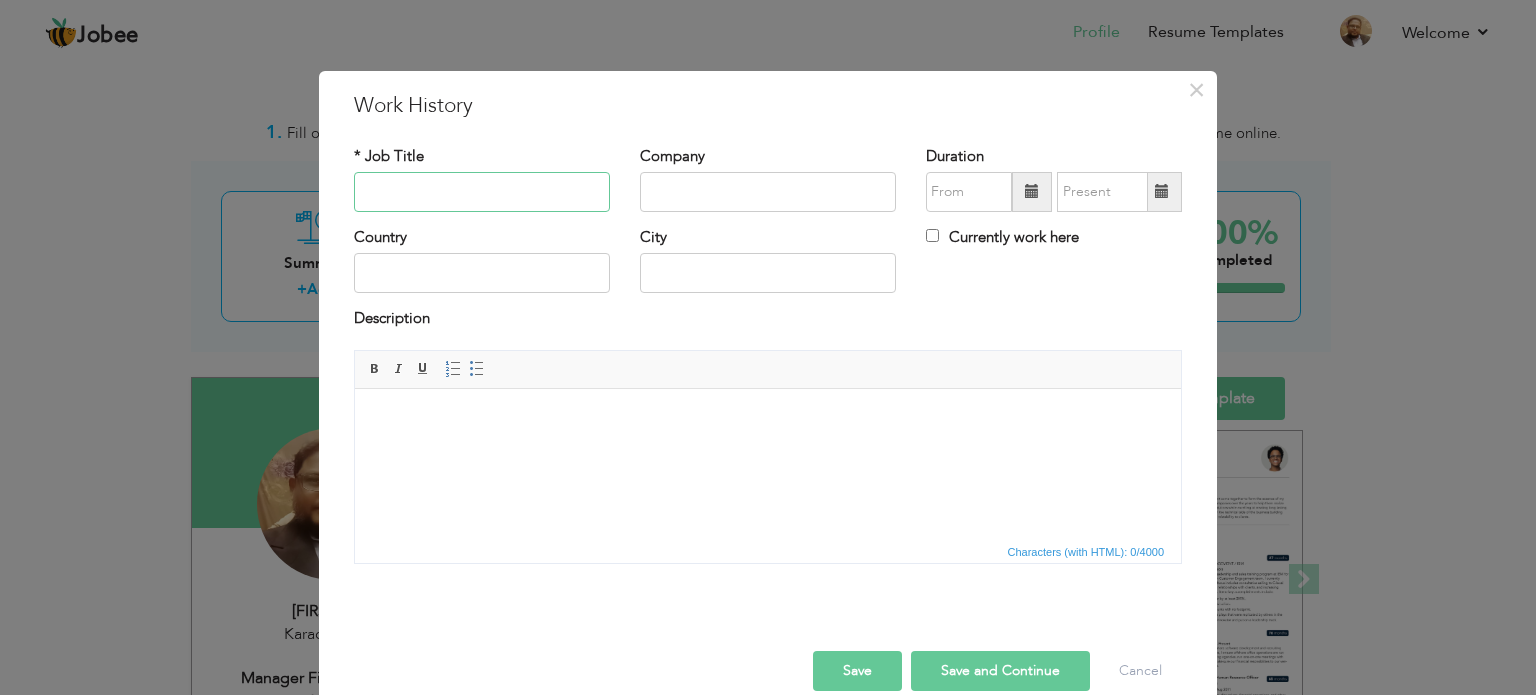 type on "O" 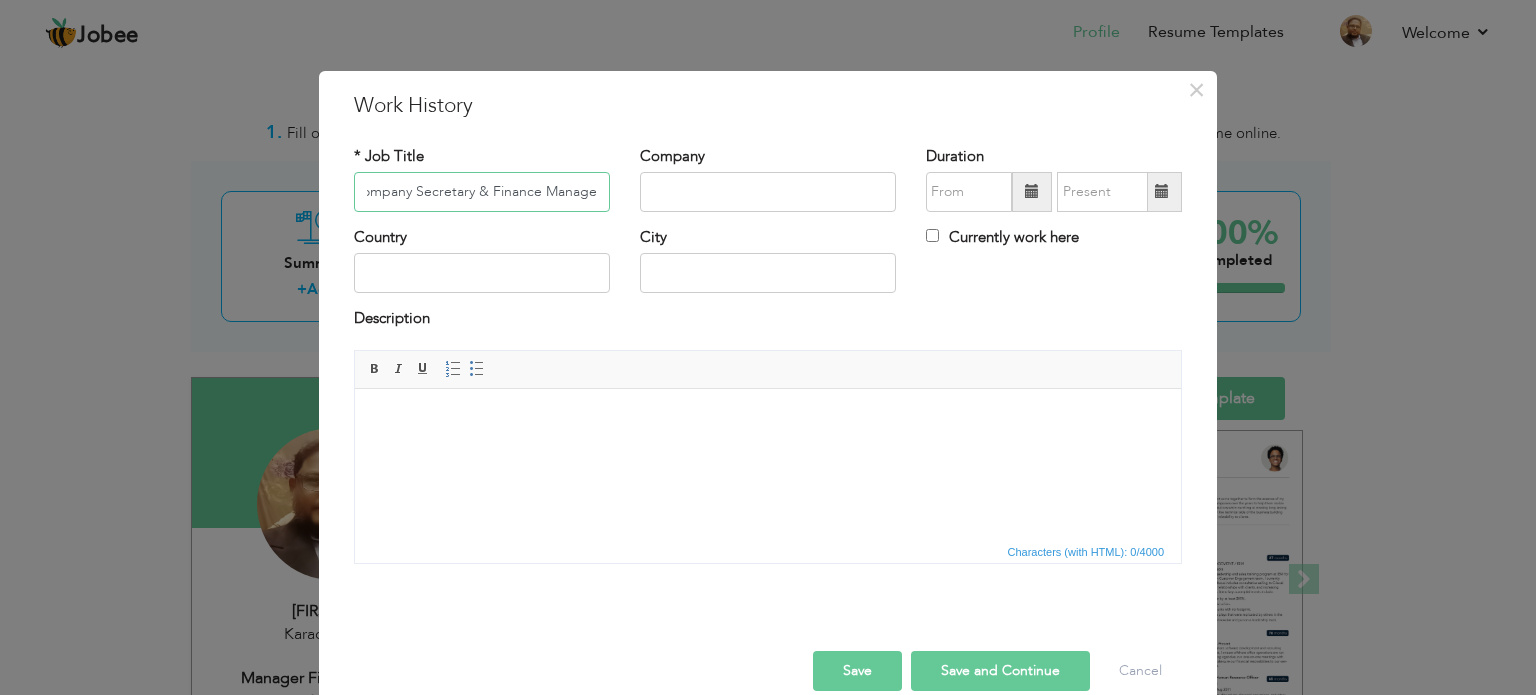 scroll, scrollTop: 0, scrollLeft: 19, axis: horizontal 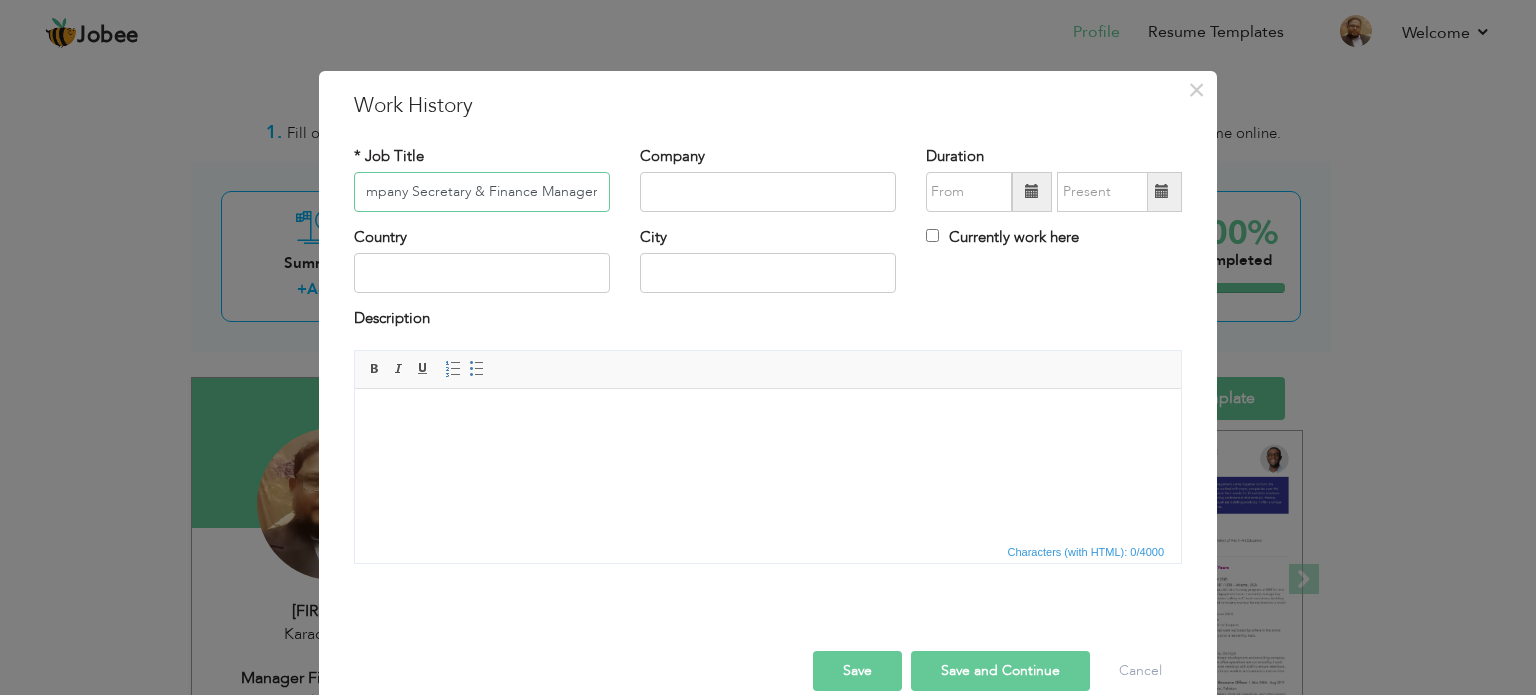 type on "Company Secretary & Finance Manager" 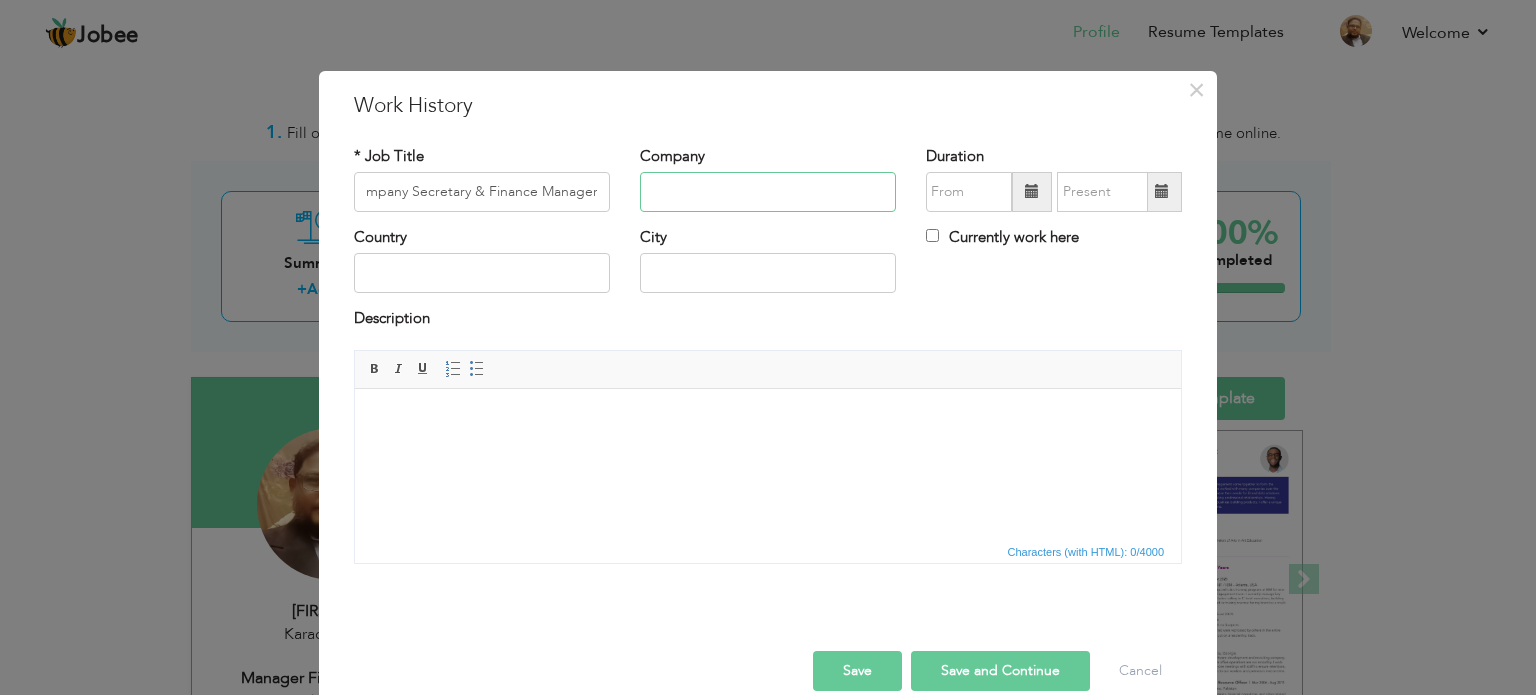 scroll, scrollTop: 0, scrollLeft: 0, axis: both 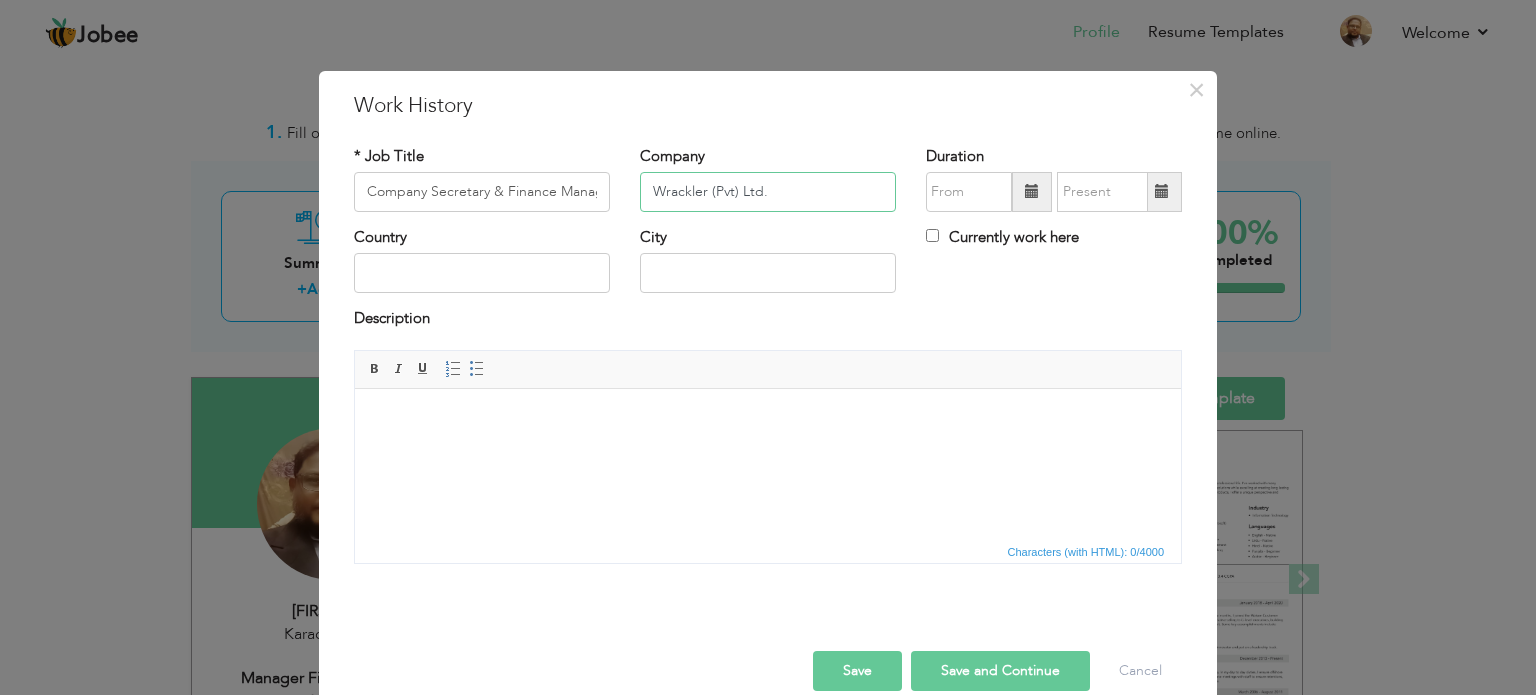 type on "Wrackler (Pvt) Ltd." 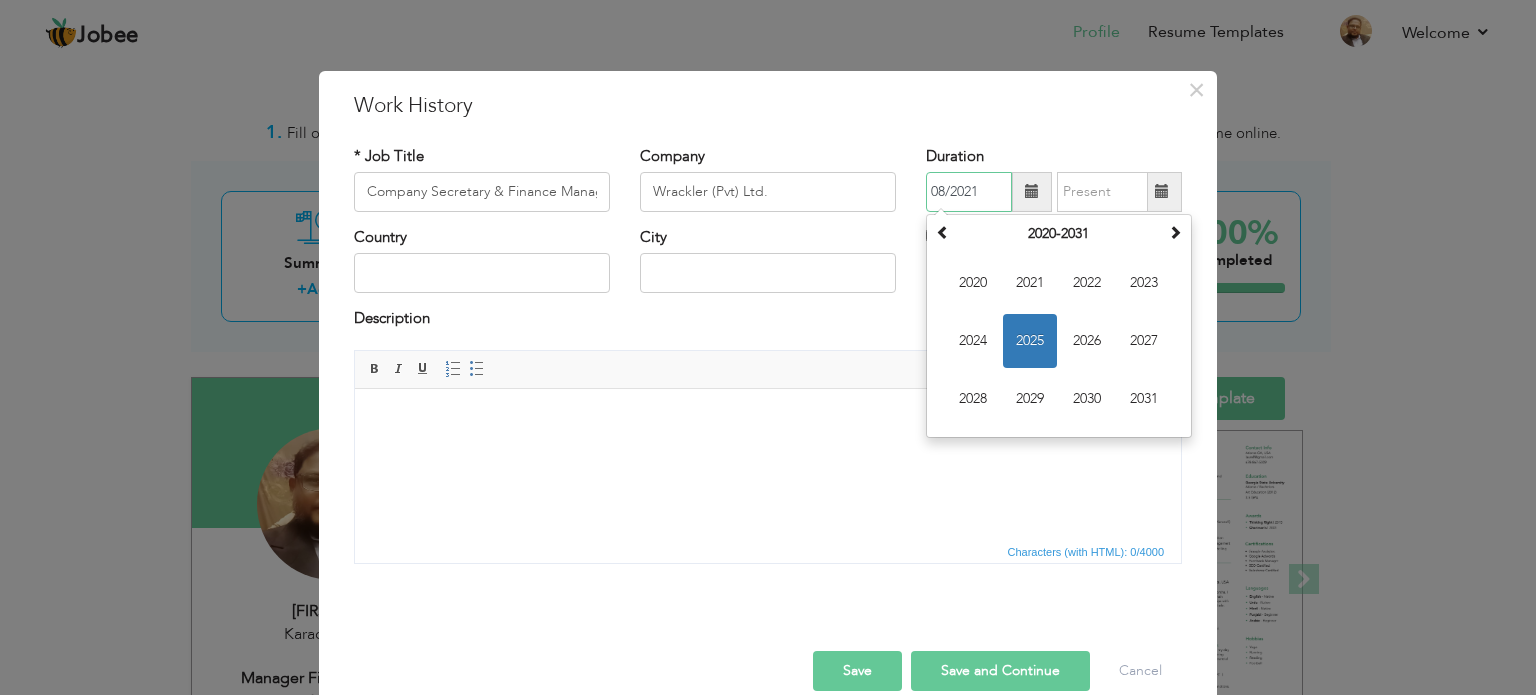 type on "08/2021" 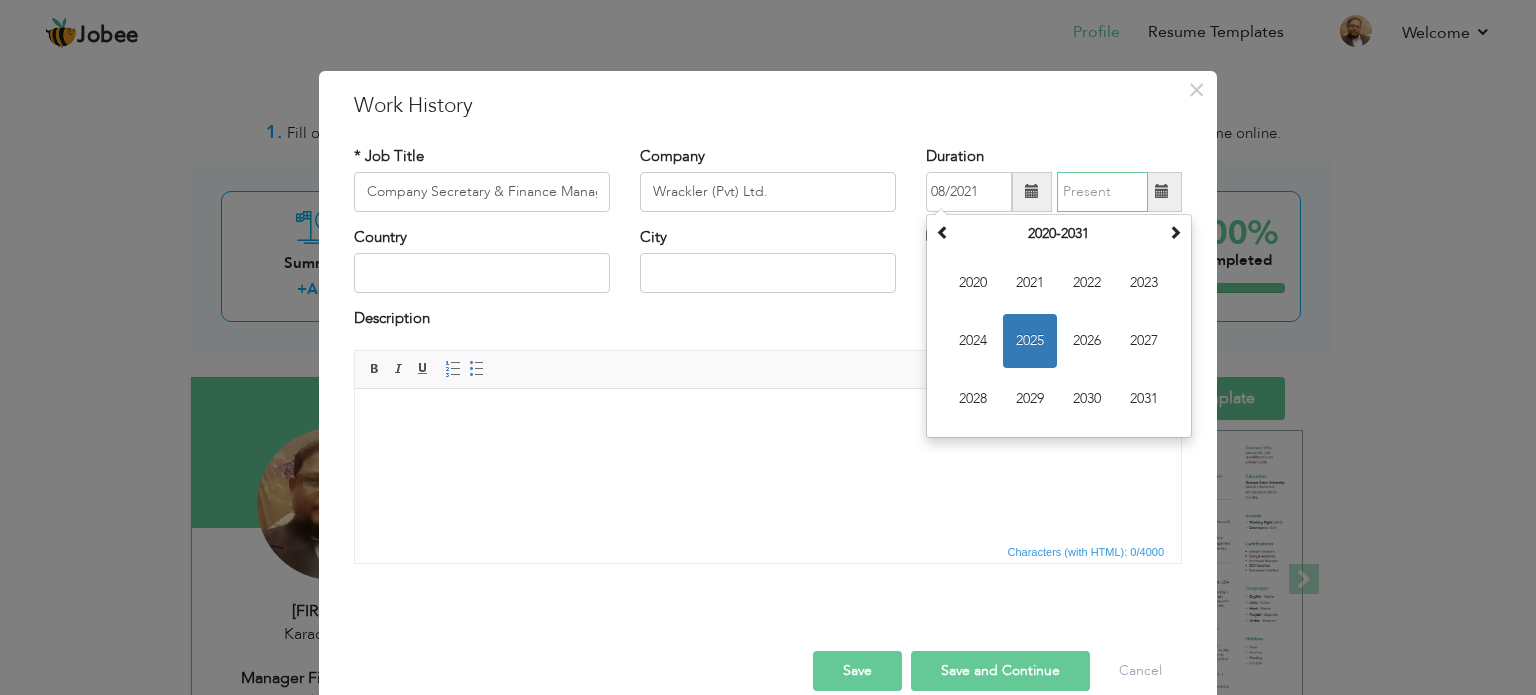 type on "08/2025" 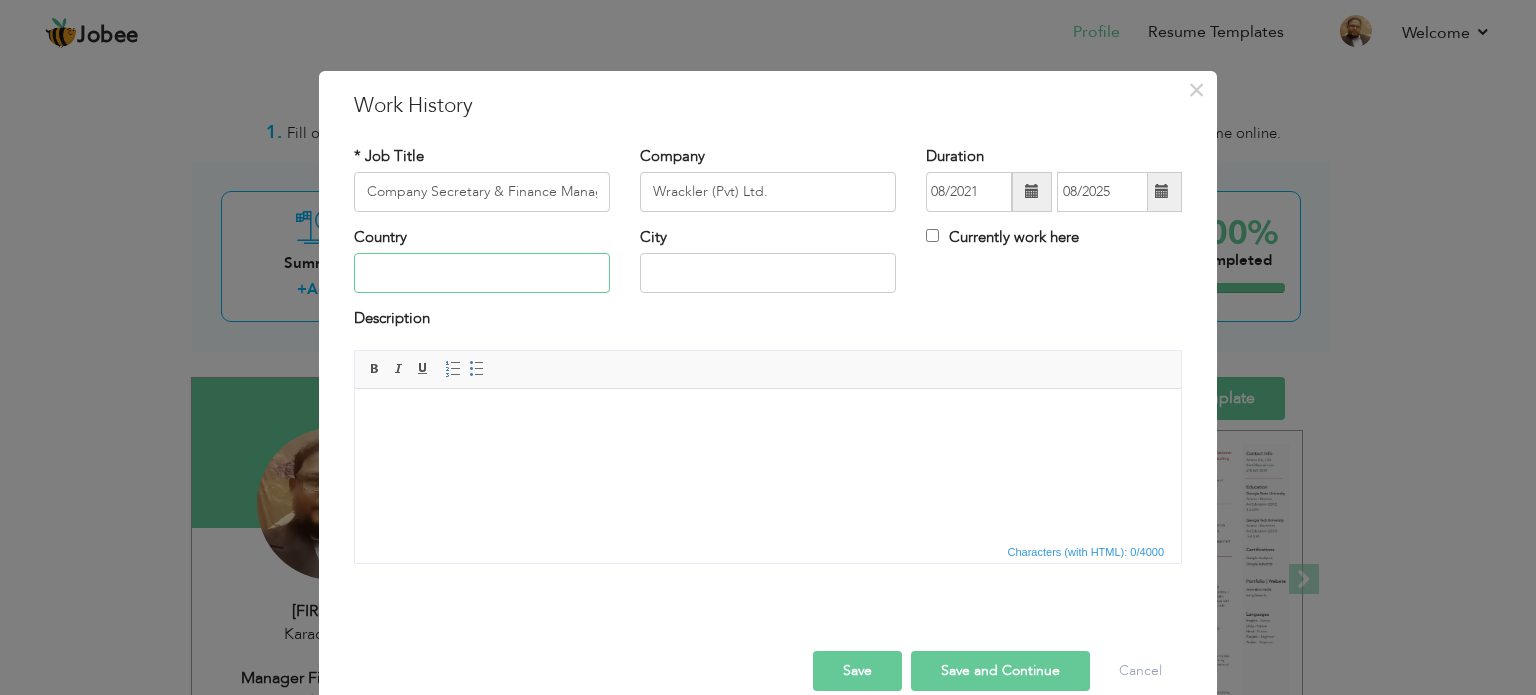 click at bounding box center [482, 273] 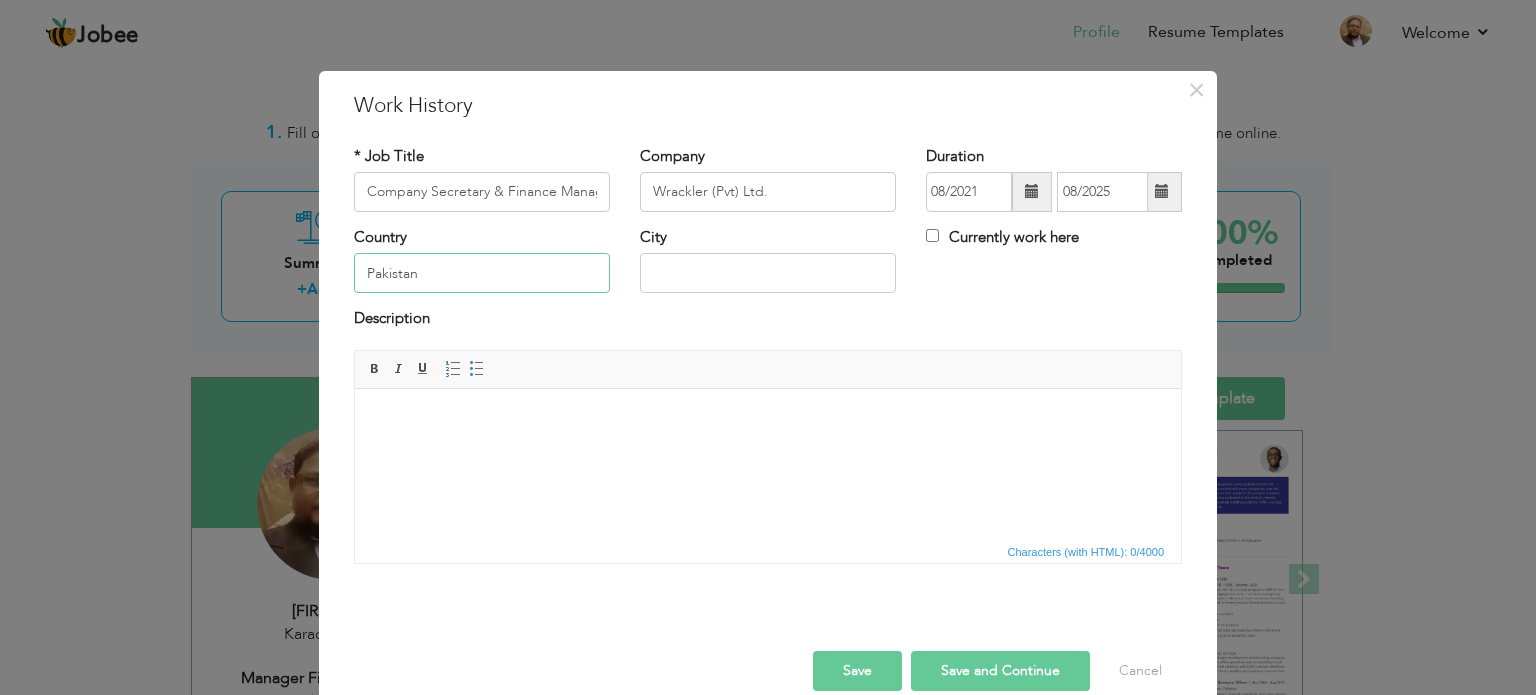 type on "Pakistan" 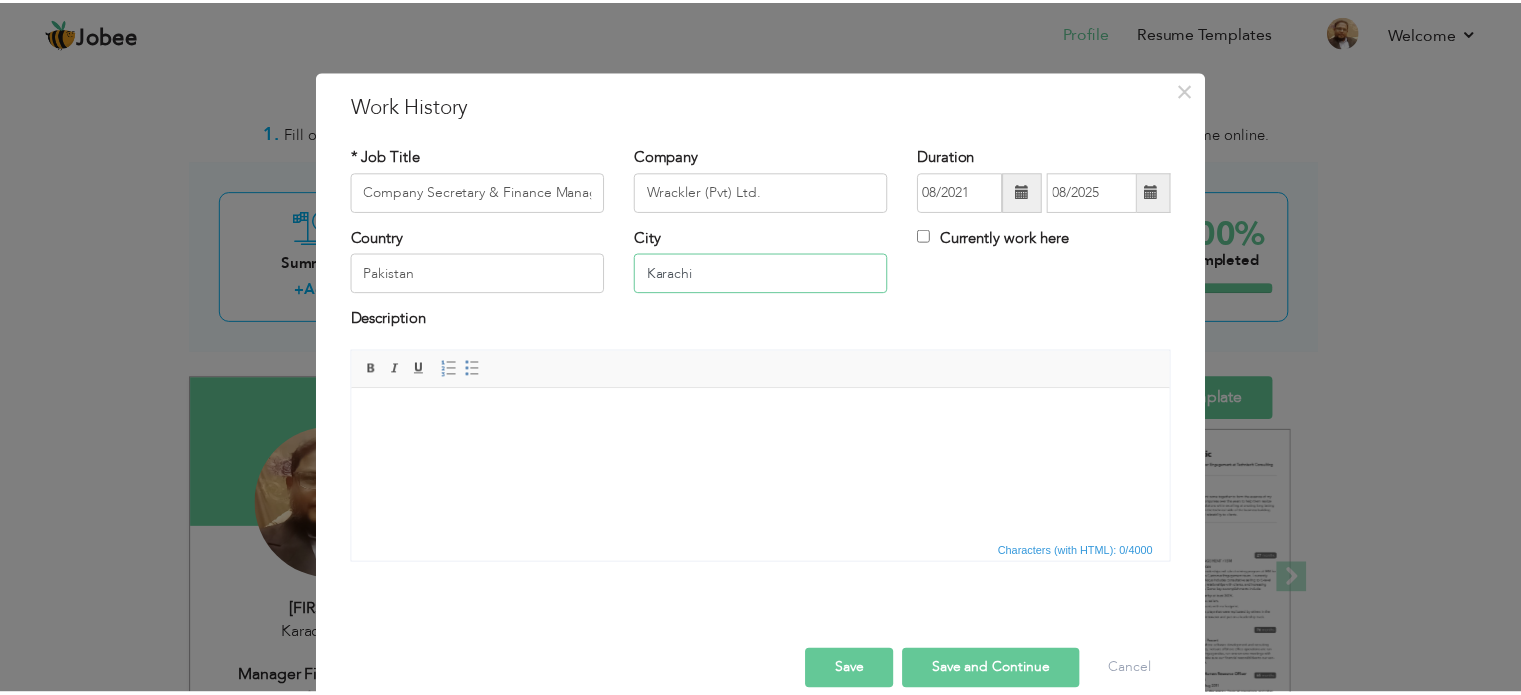 scroll, scrollTop: 29, scrollLeft: 0, axis: vertical 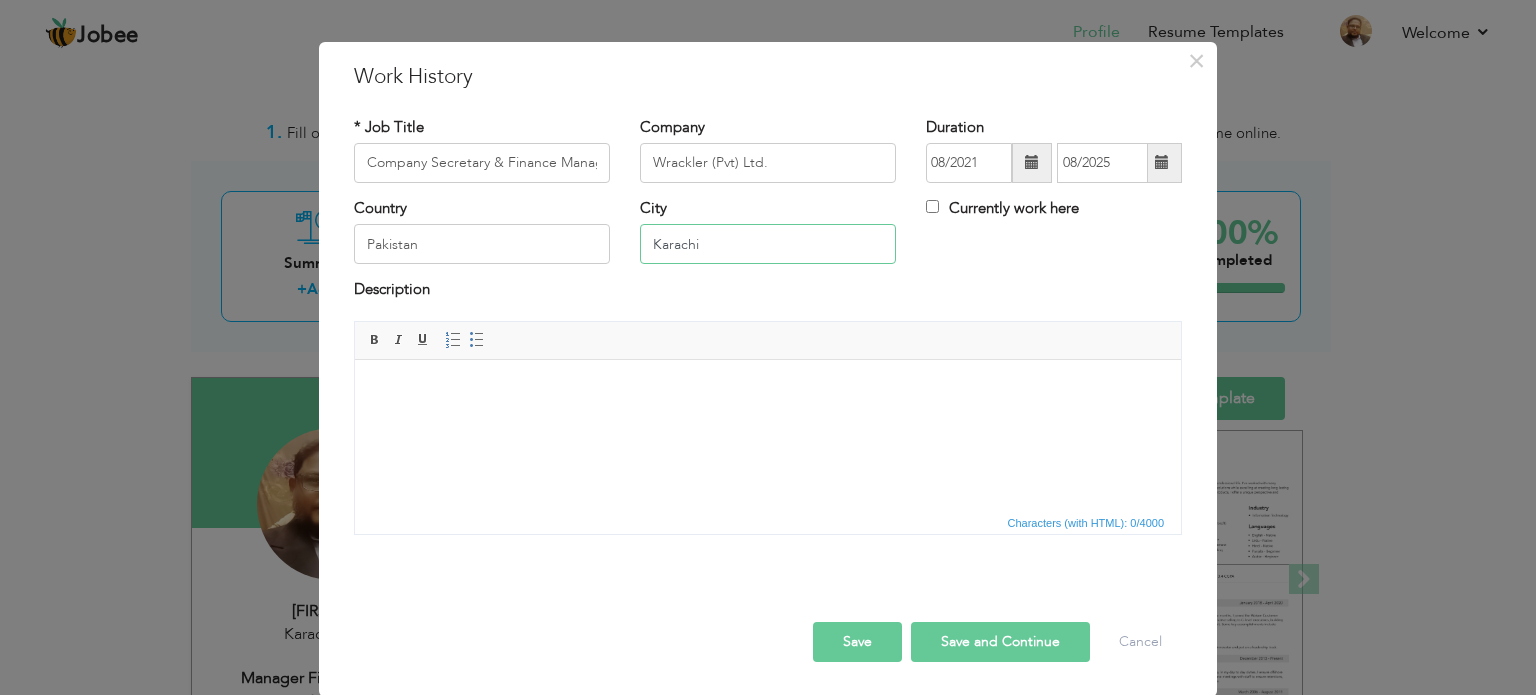 type on "Karachi" 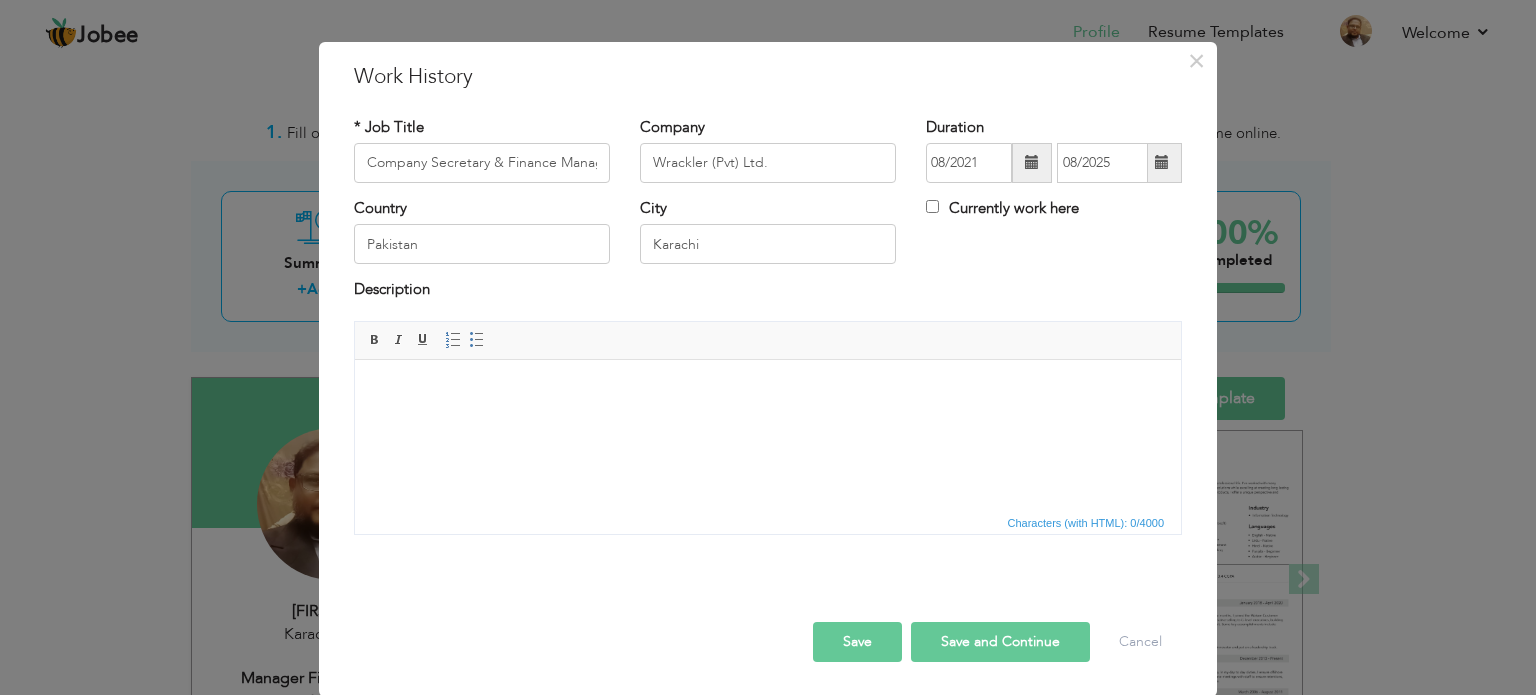 click on "Save" at bounding box center [857, 642] 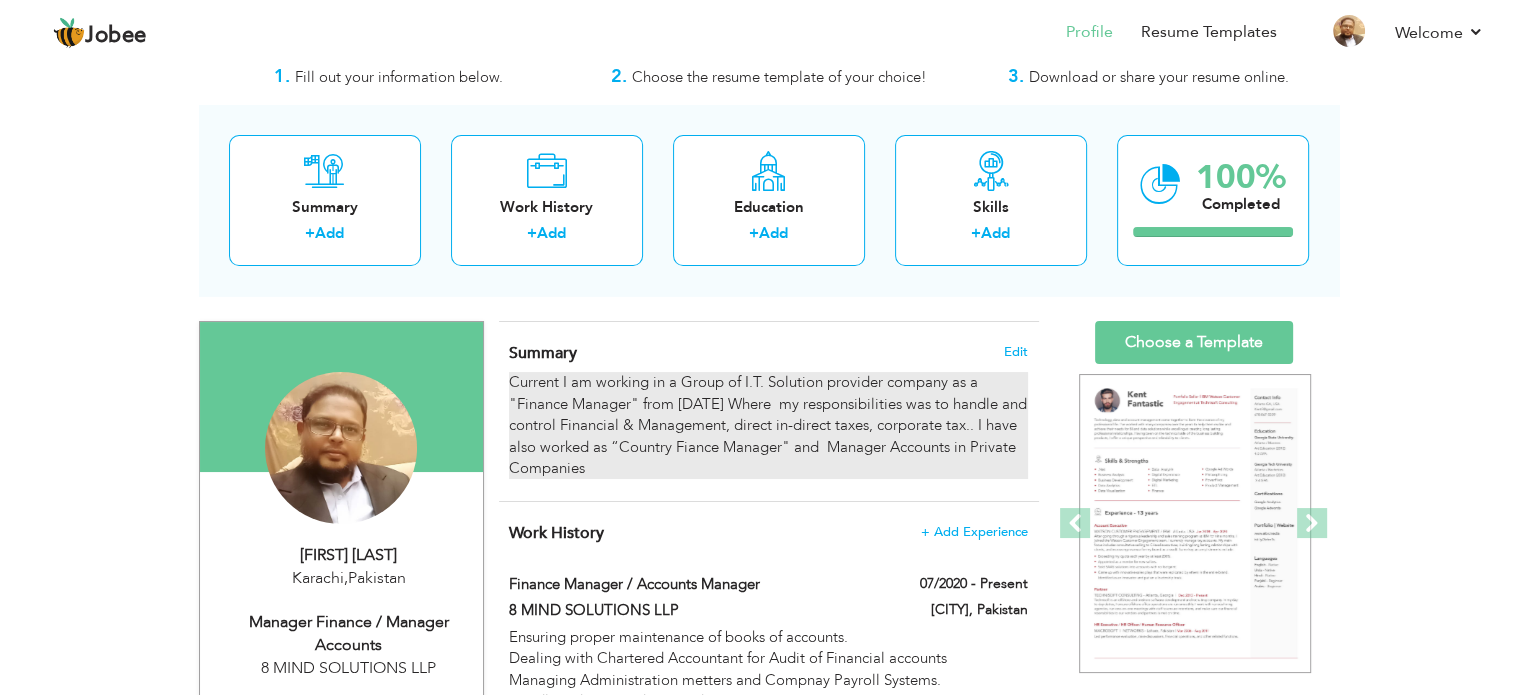 scroll, scrollTop: 100, scrollLeft: 0, axis: vertical 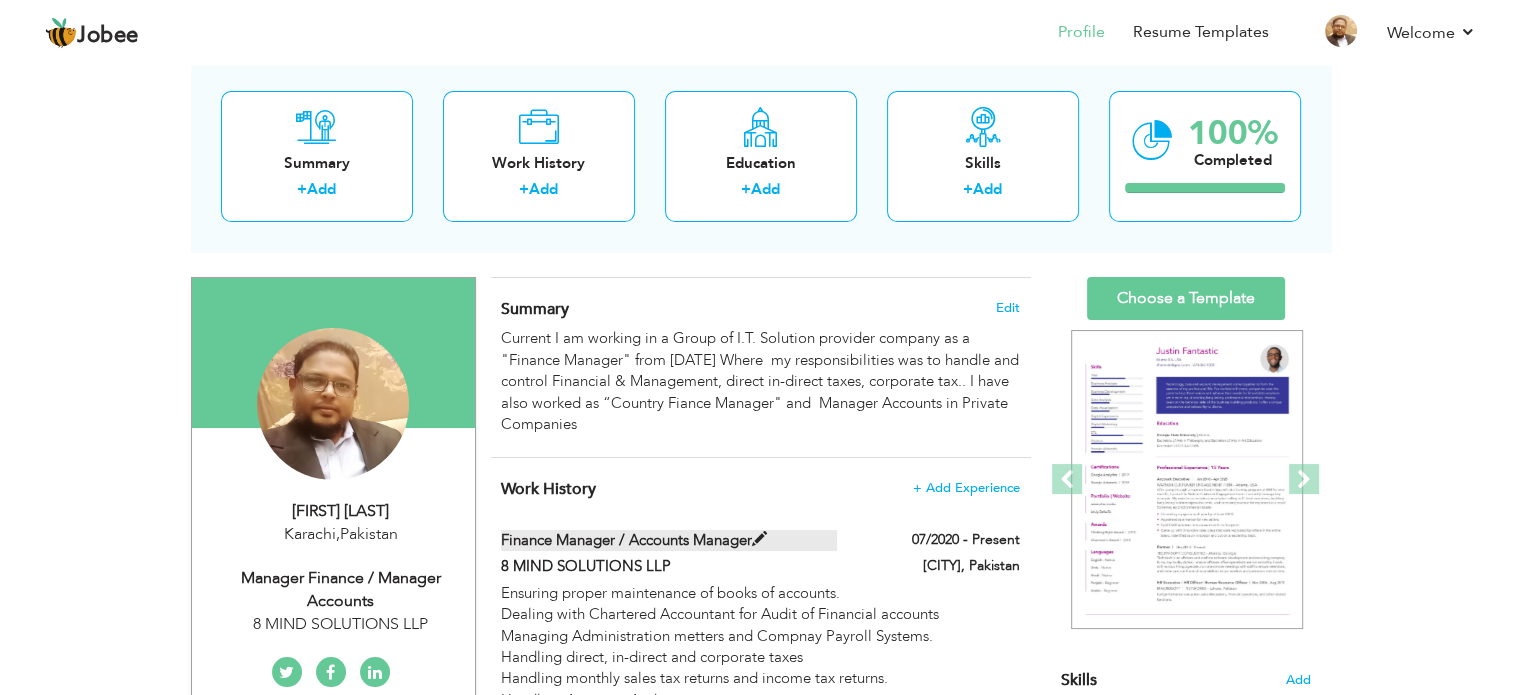 click at bounding box center [759, 539] 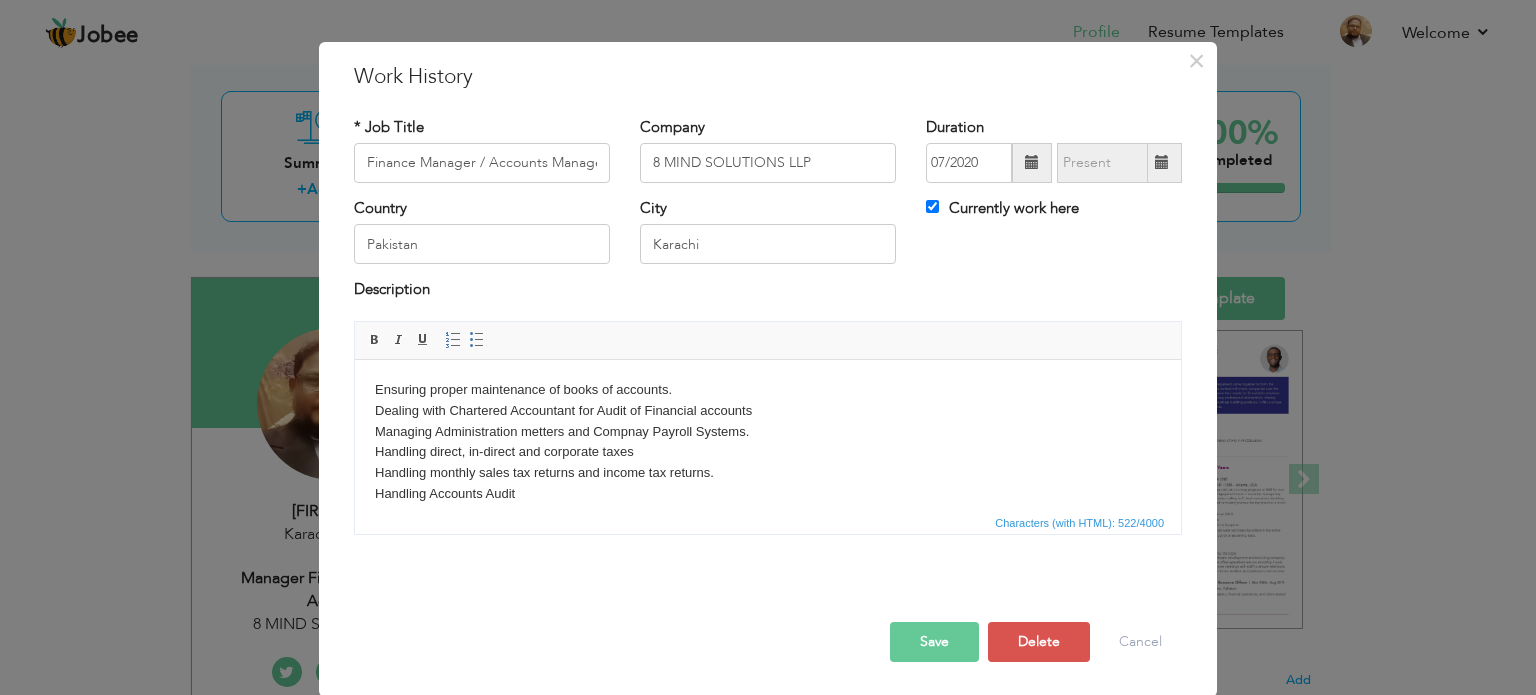scroll, scrollTop: 0, scrollLeft: 0, axis: both 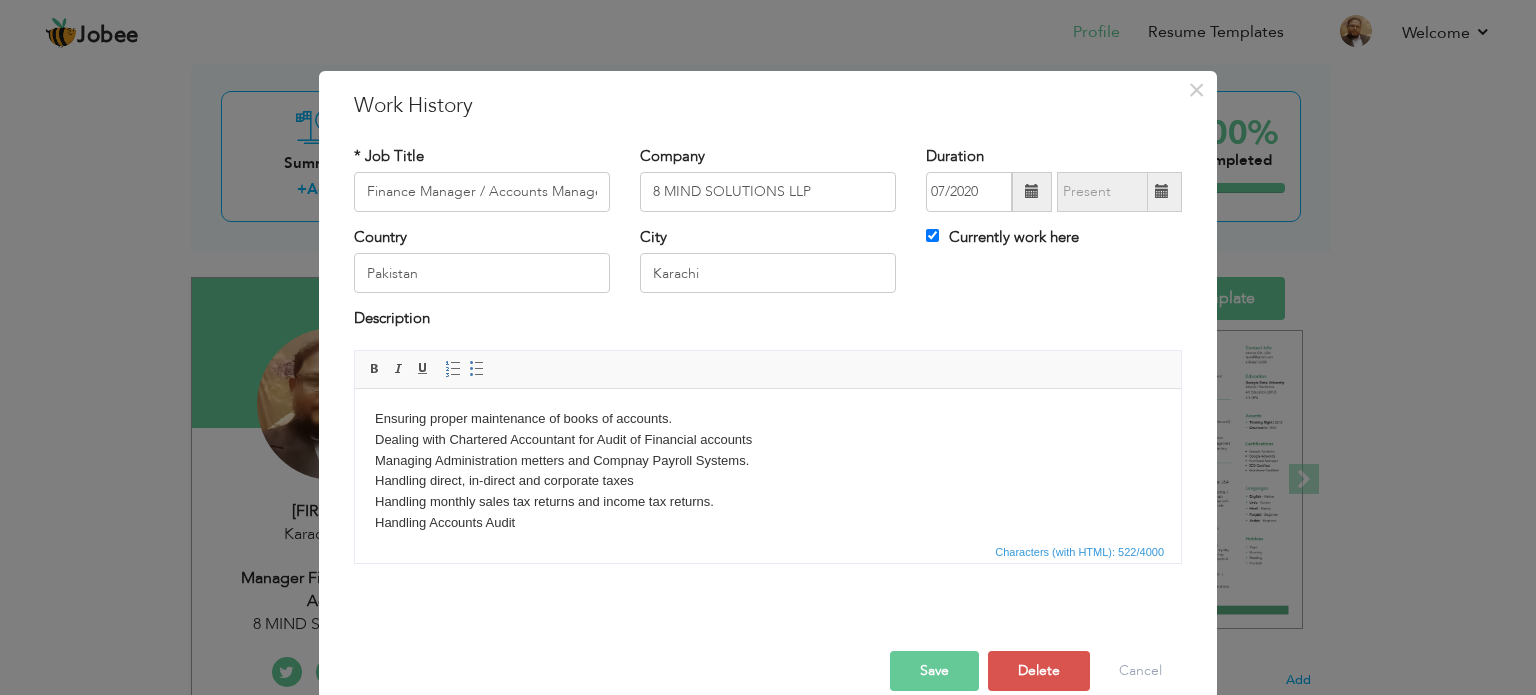 click at bounding box center (1162, 191) 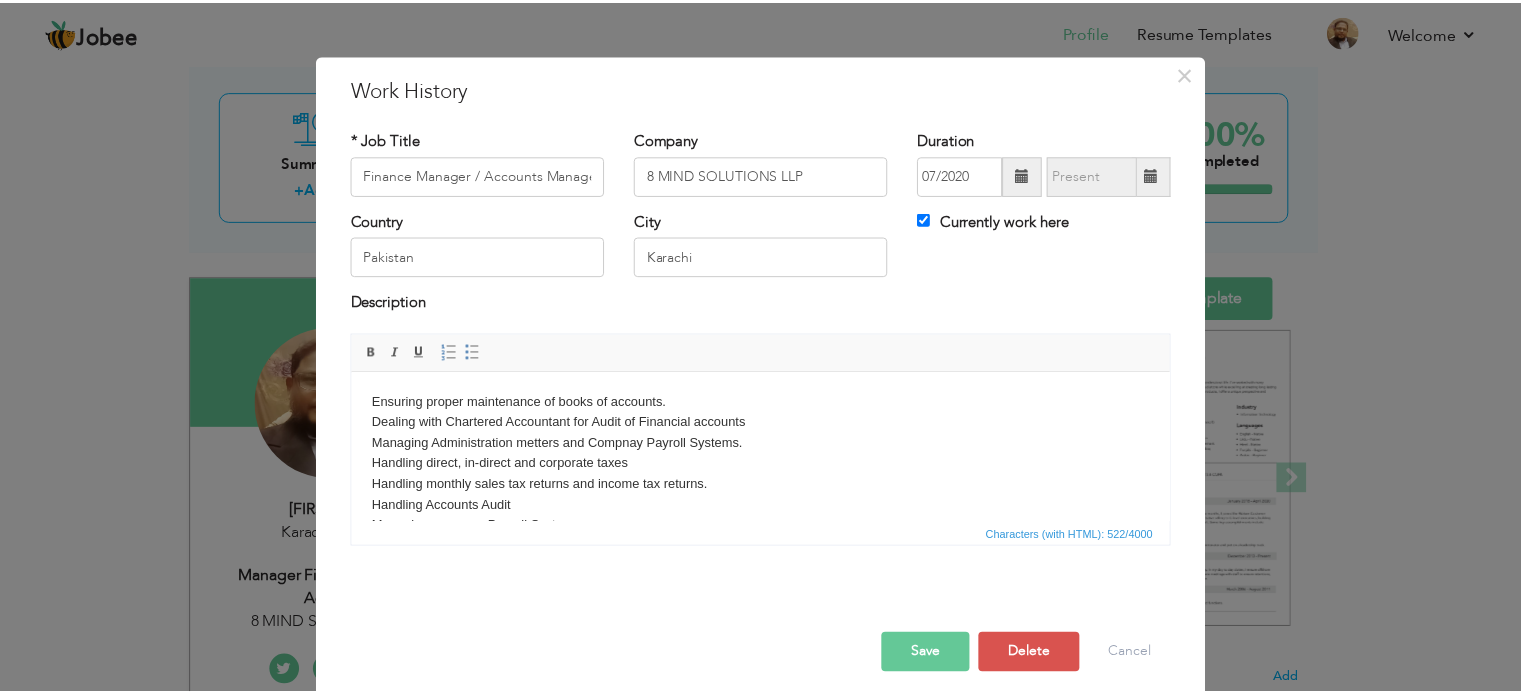 scroll, scrollTop: 29, scrollLeft: 0, axis: vertical 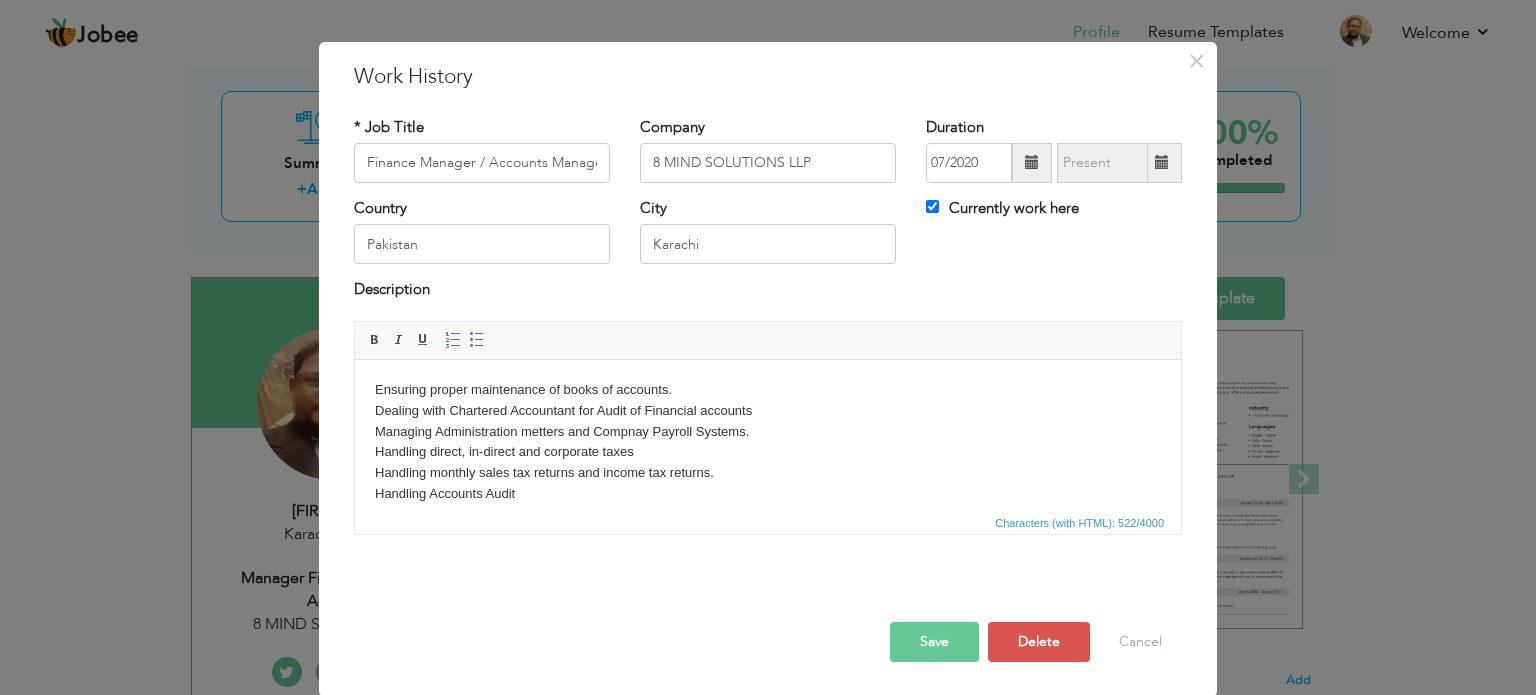 click on "Save" at bounding box center [934, 642] 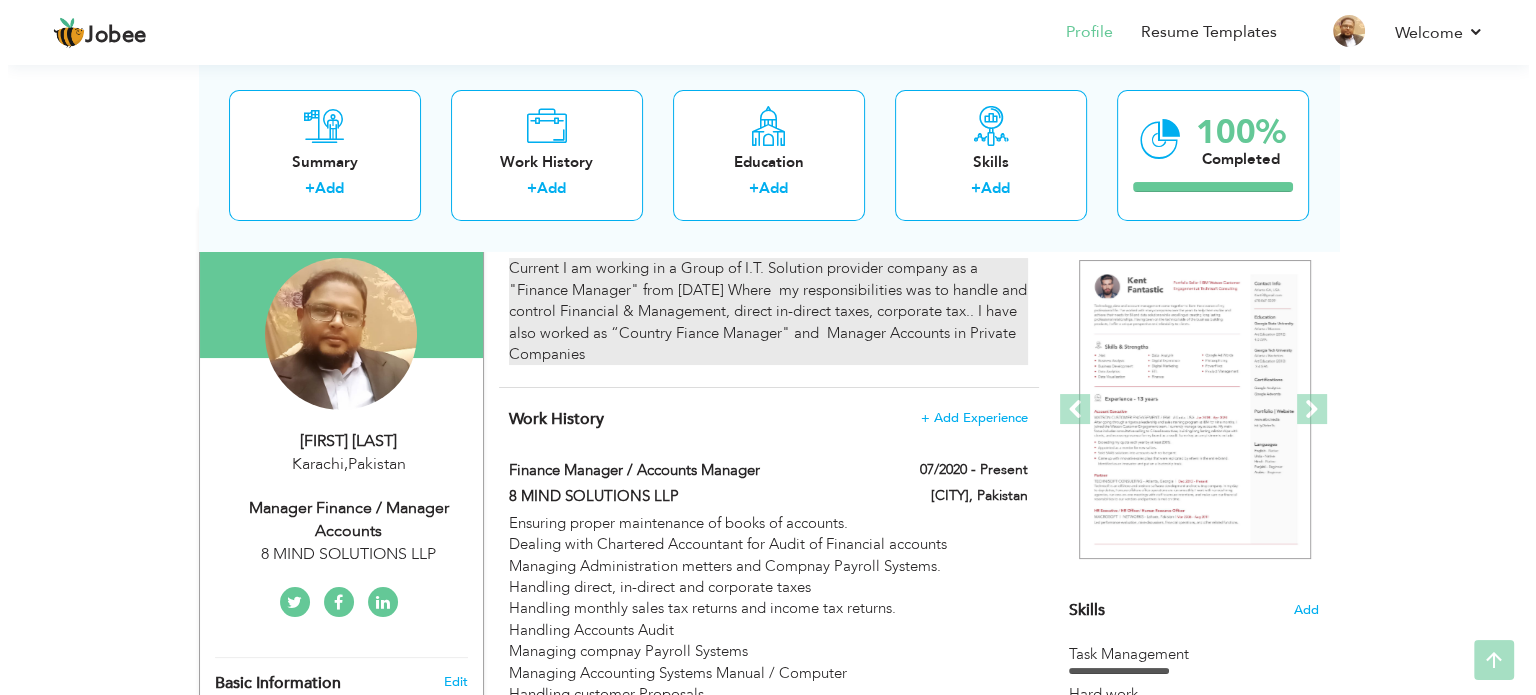 scroll, scrollTop: 200, scrollLeft: 0, axis: vertical 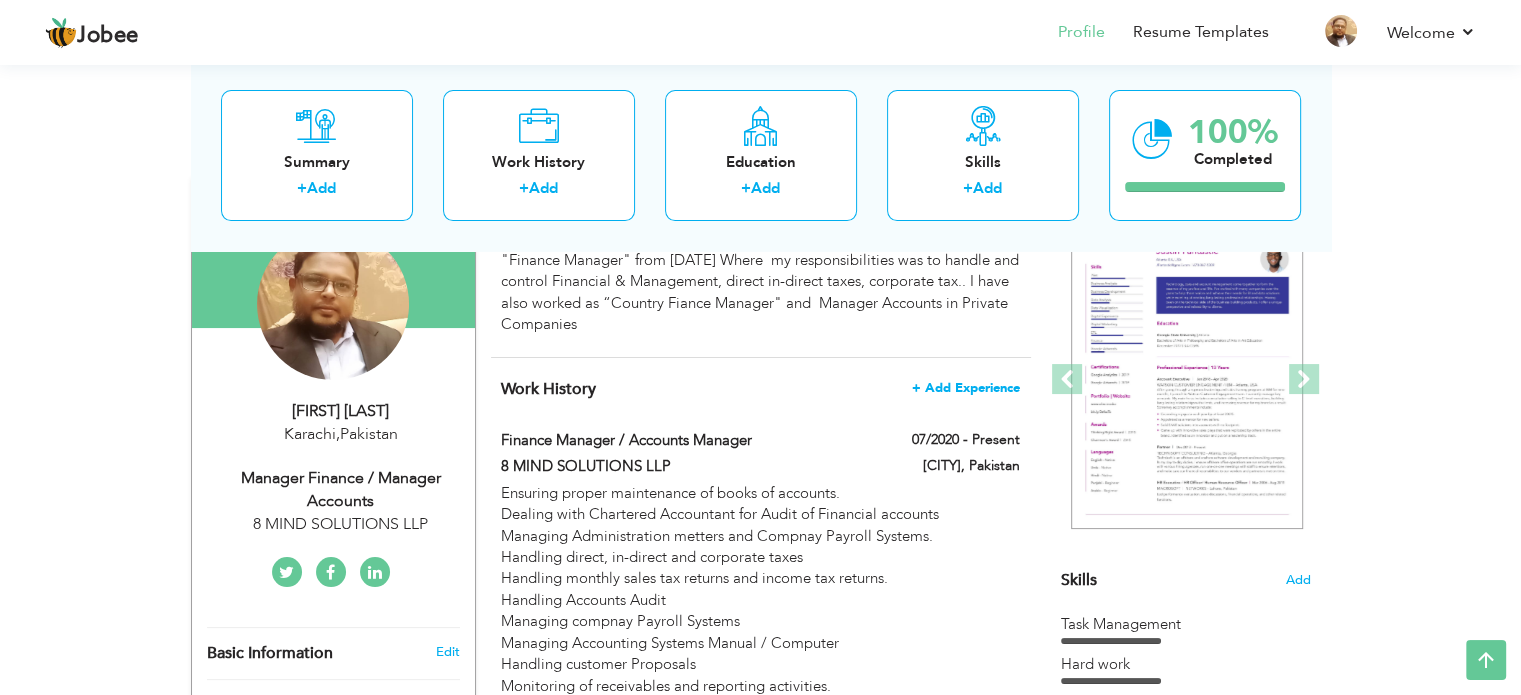click on "+ Add Experience" at bounding box center [966, 388] 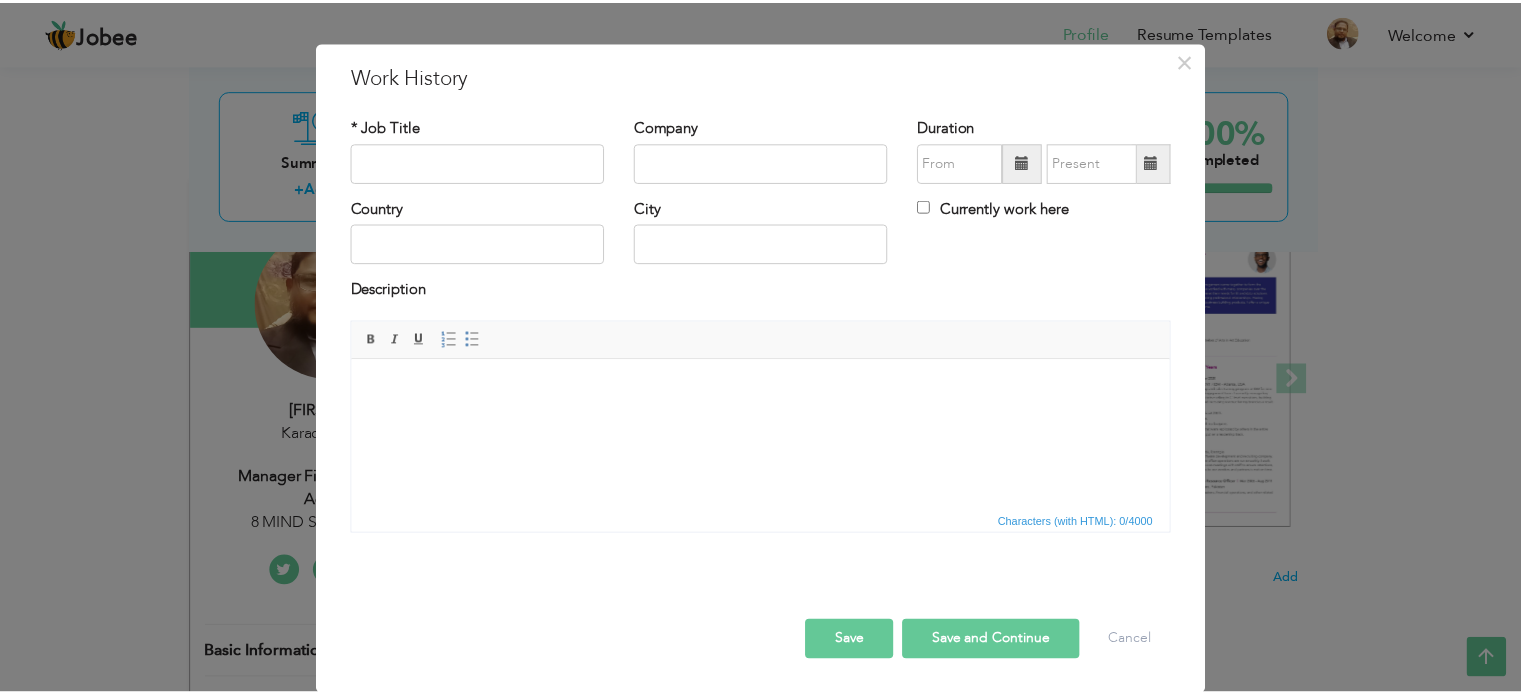 scroll, scrollTop: 0, scrollLeft: 0, axis: both 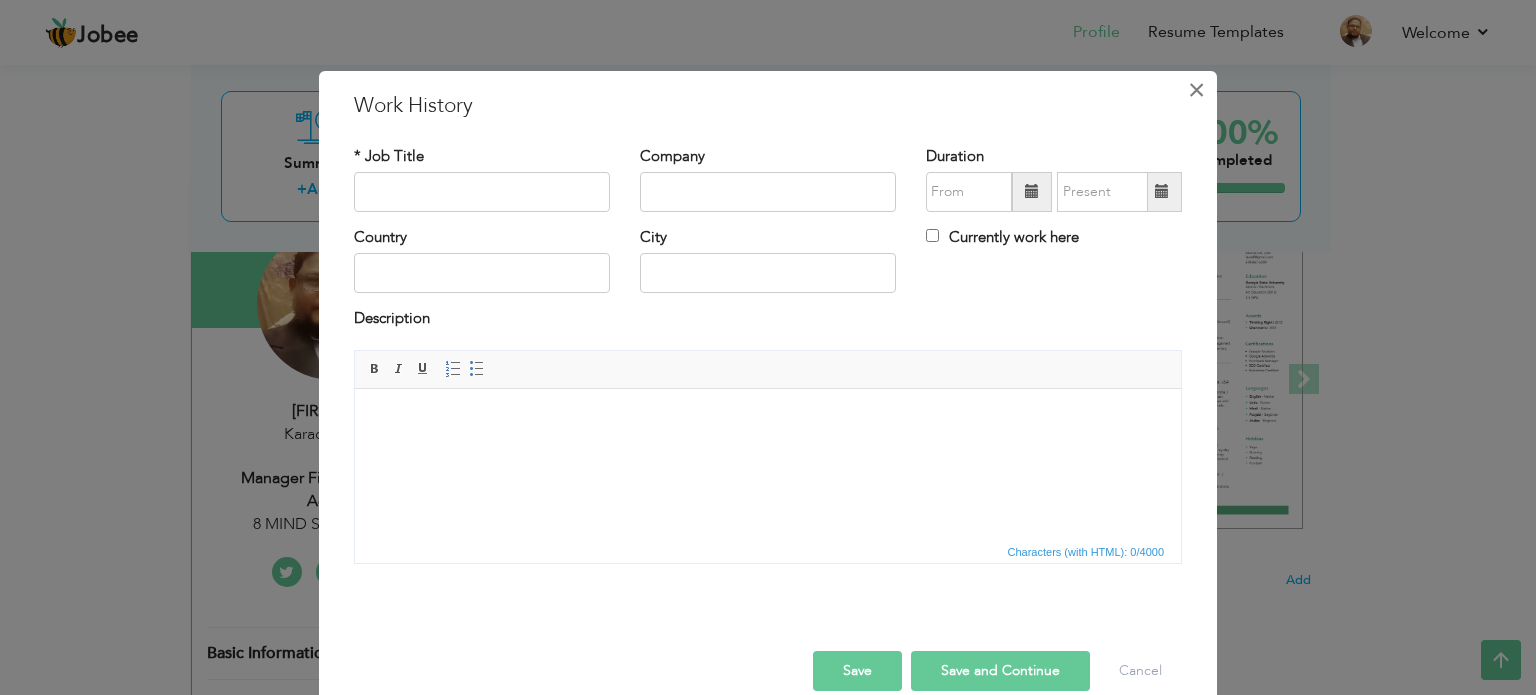 click on "×" at bounding box center (1196, 90) 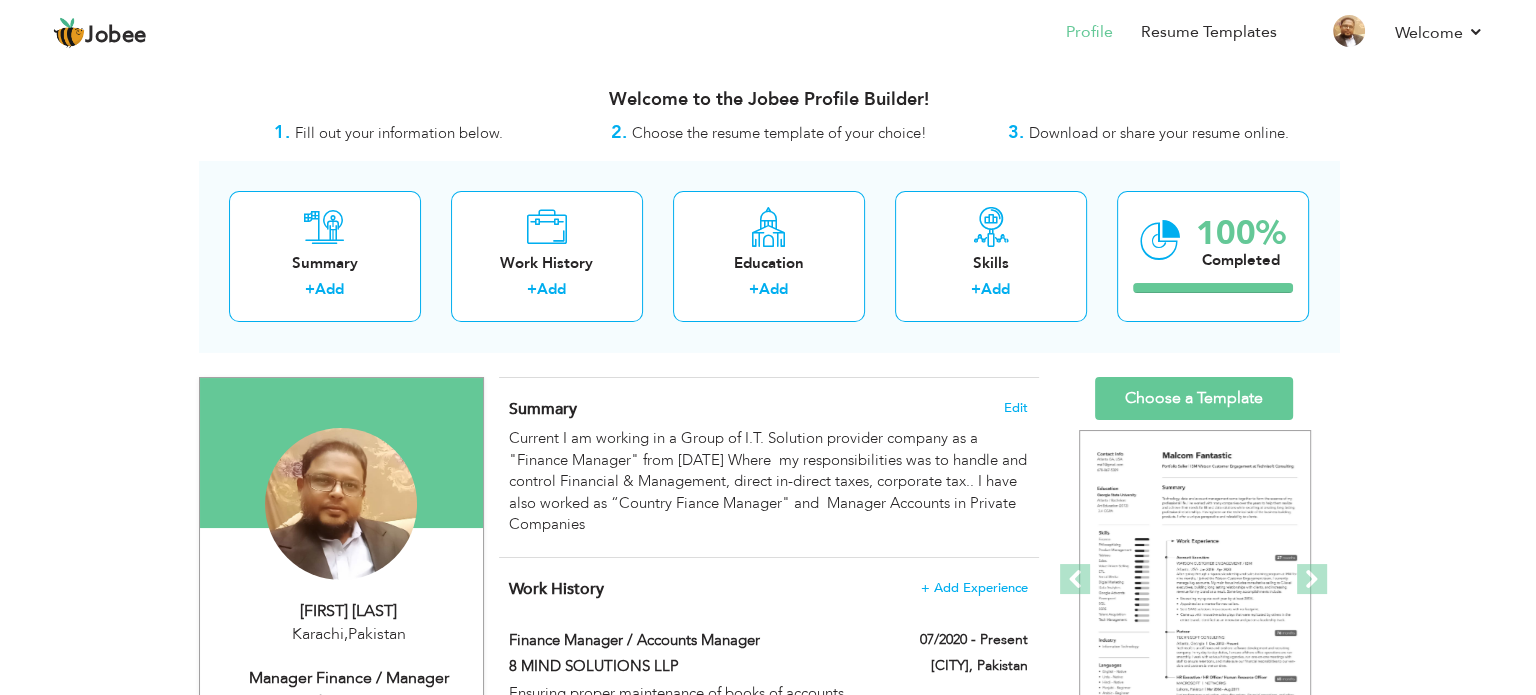 scroll, scrollTop: 100, scrollLeft: 0, axis: vertical 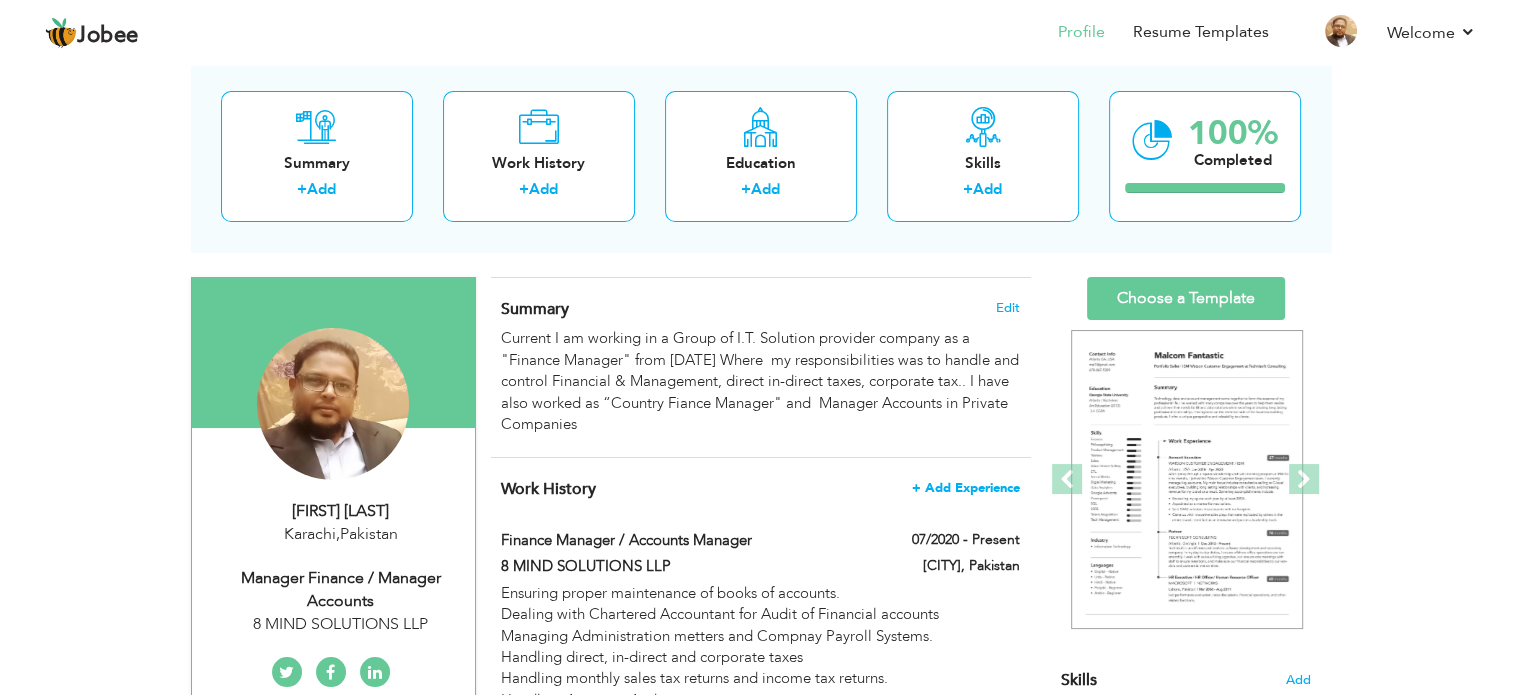 click on "+ Add Experience" at bounding box center [966, 488] 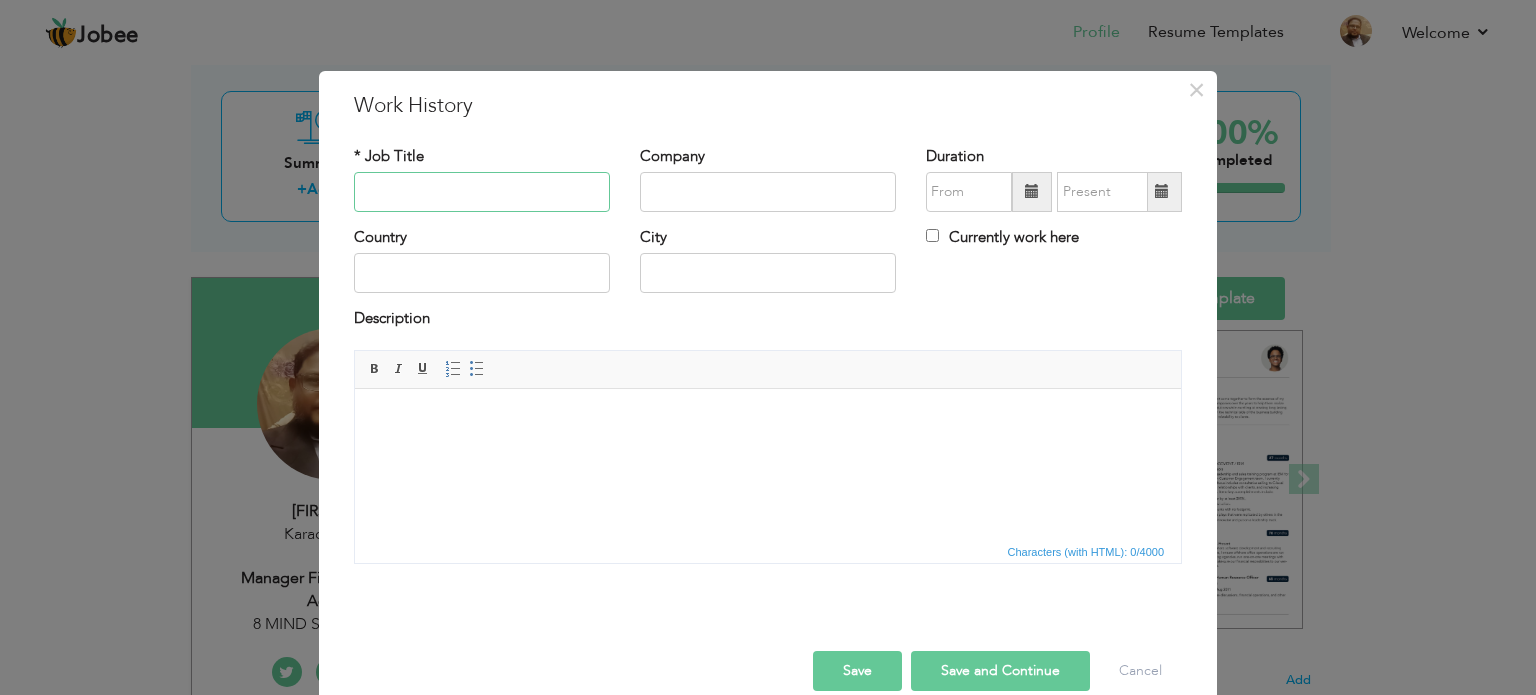 drag, startPoint x: 1356, startPoint y: 879, endPoint x: 512, endPoint y: 190, distance: 1089.5215 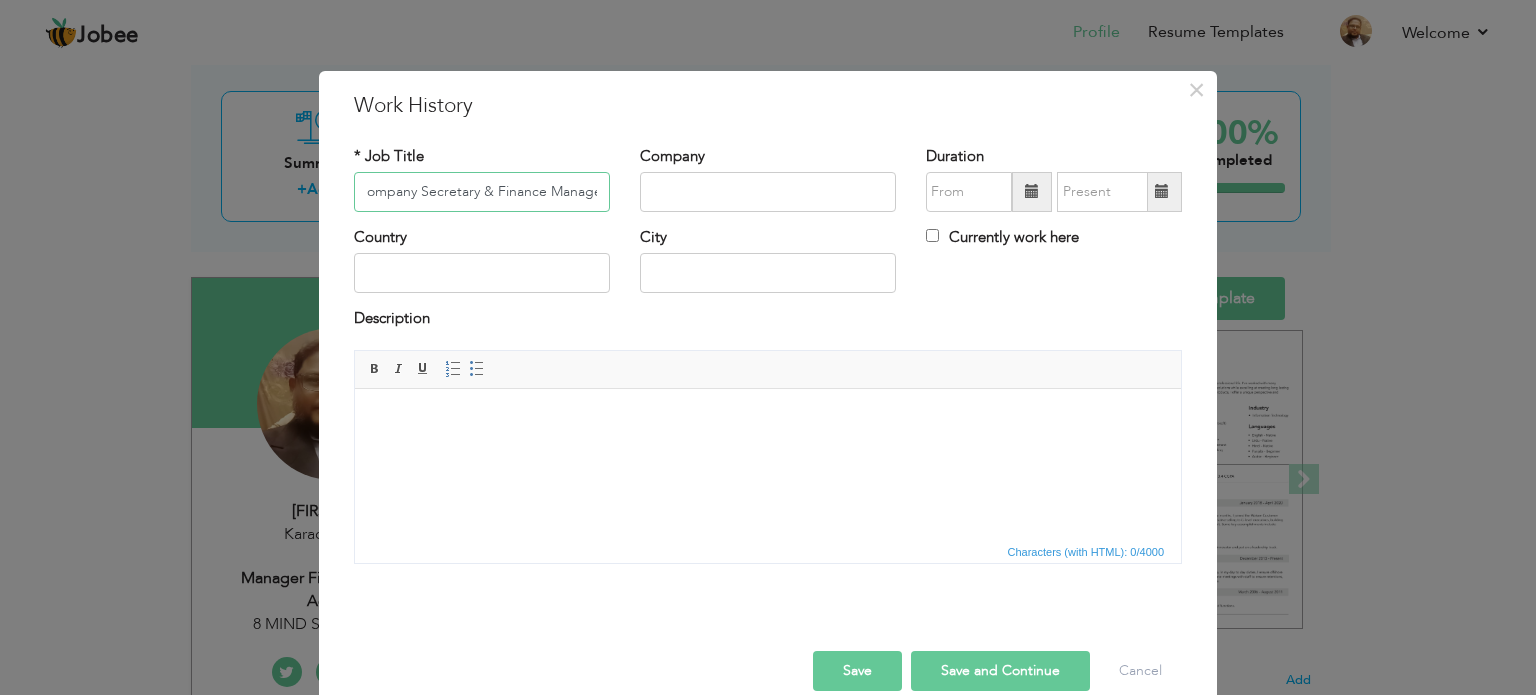 scroll, scrollTop: 0, scrollLeft: 15, axis: horizontal 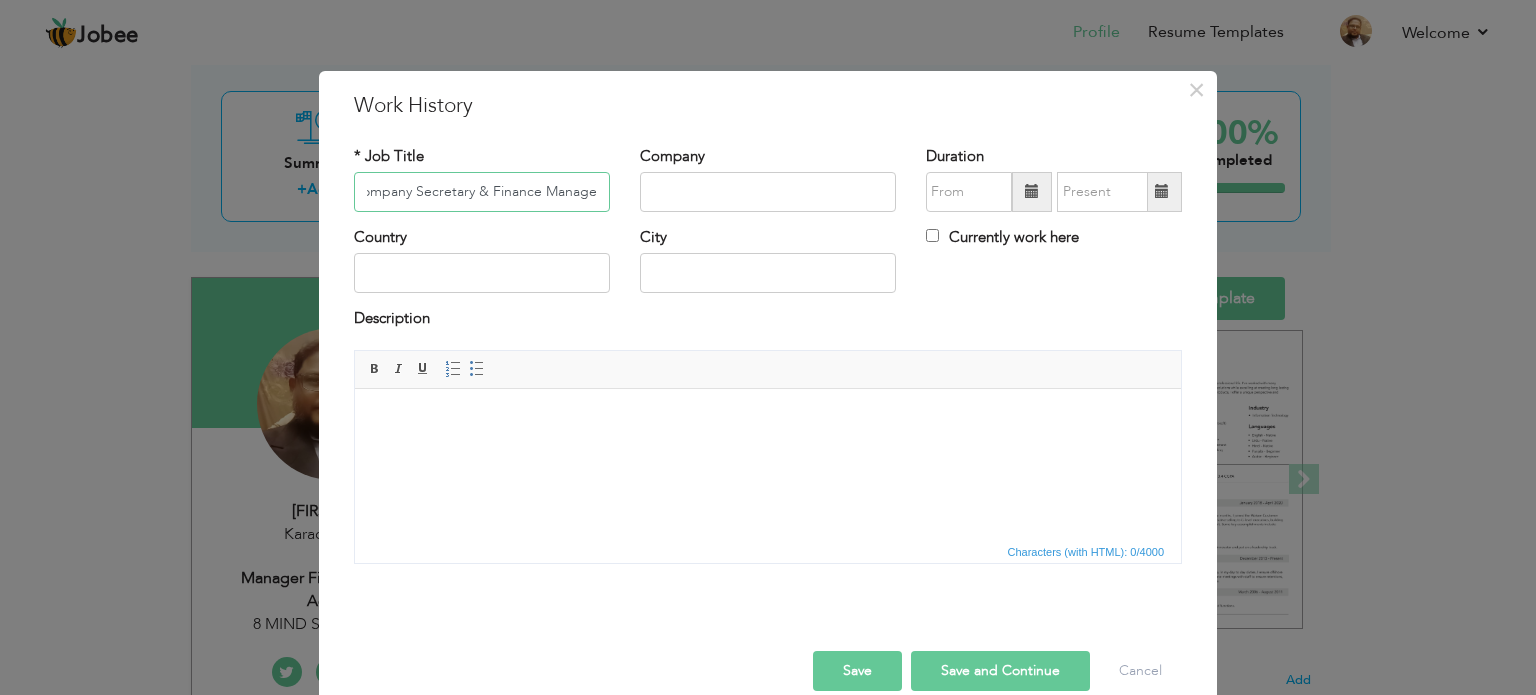 type on "Company Secretary & Finance Manager" 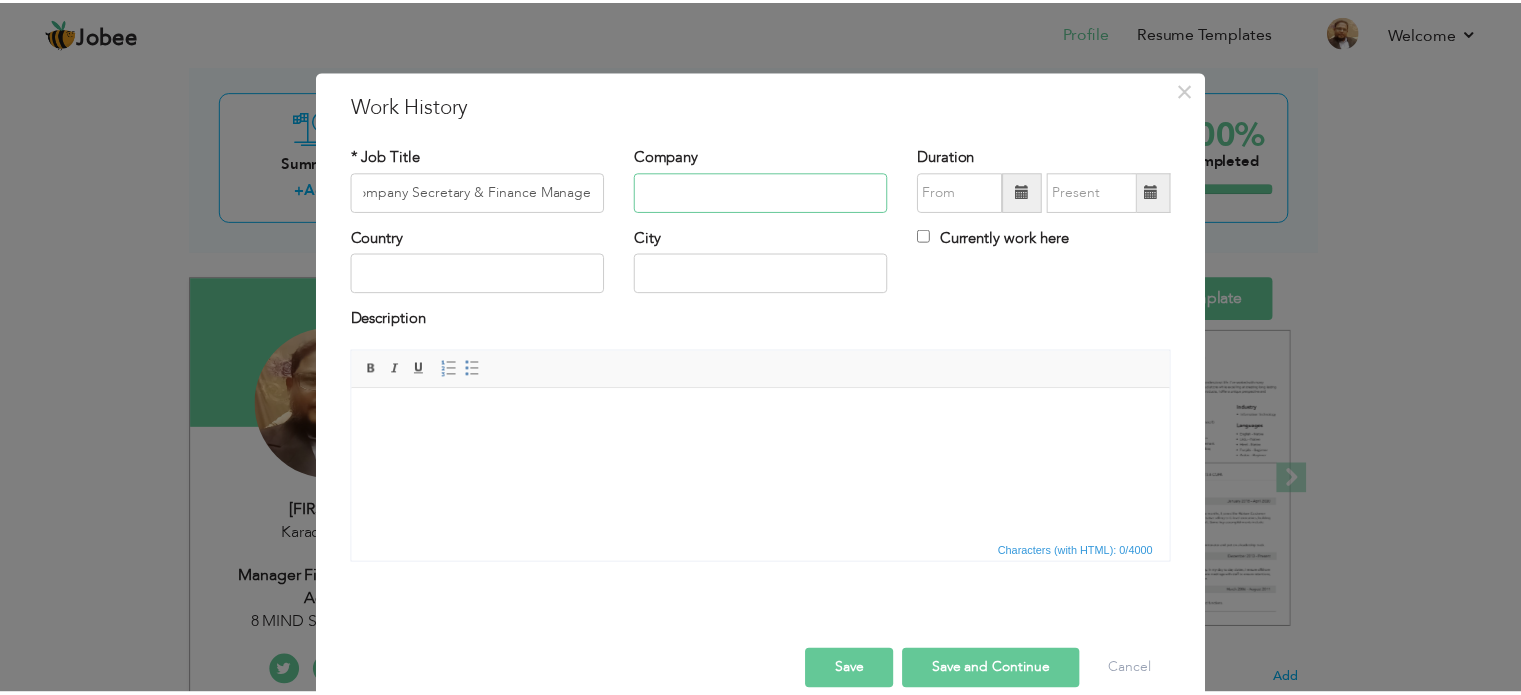 scroll, scrollTop: 0, scrollLeft: 0, axis: both 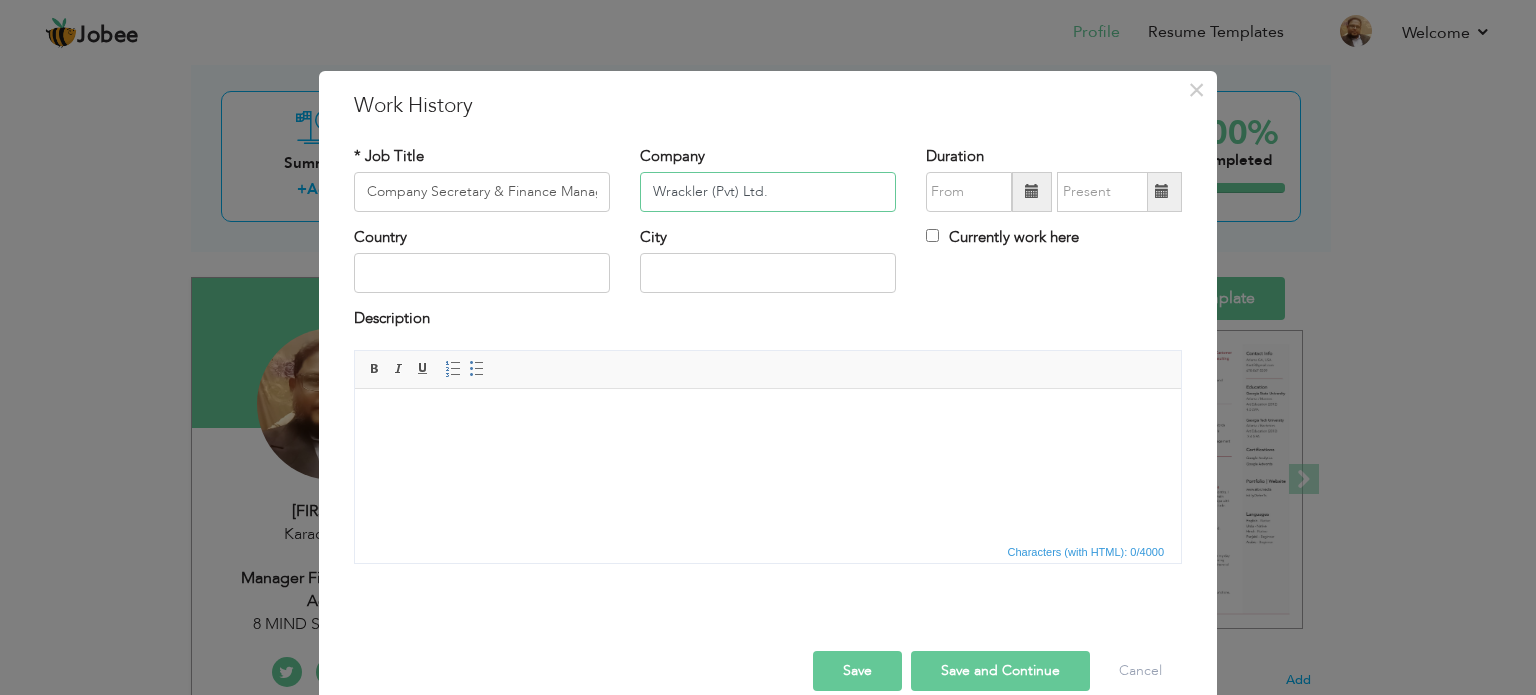 type on "Wrackler (Pvt) Ltd." 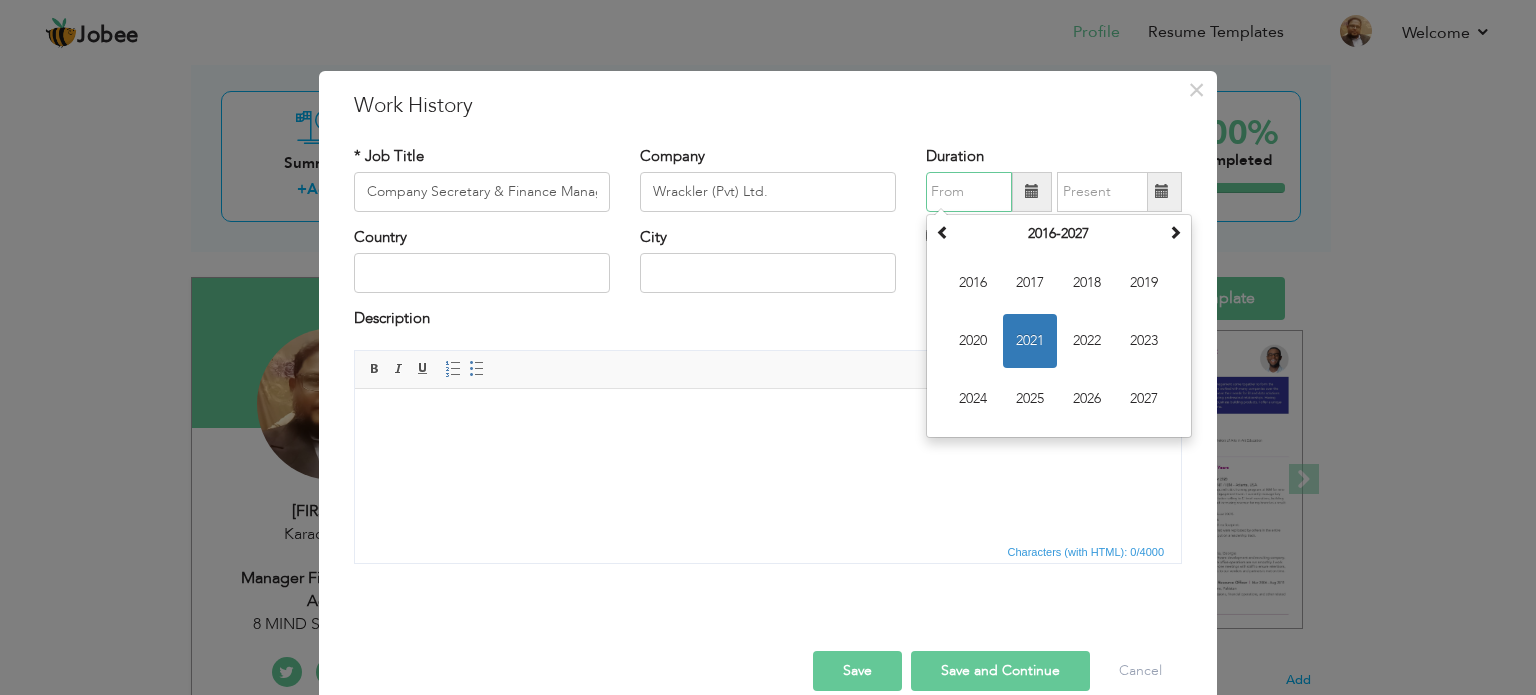 click on "2021" at bounding box center [1030, 341] 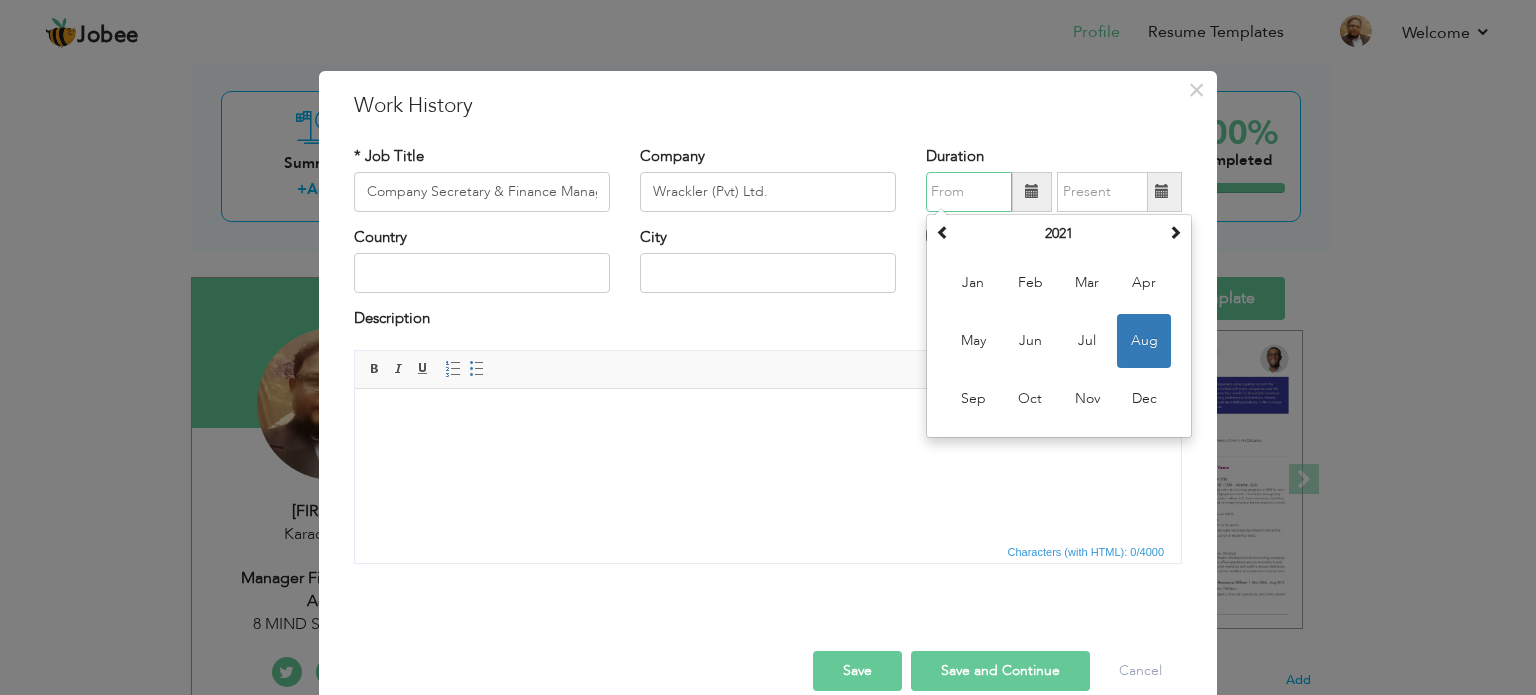 click on "Aug" at bounding box center [1144, 341] 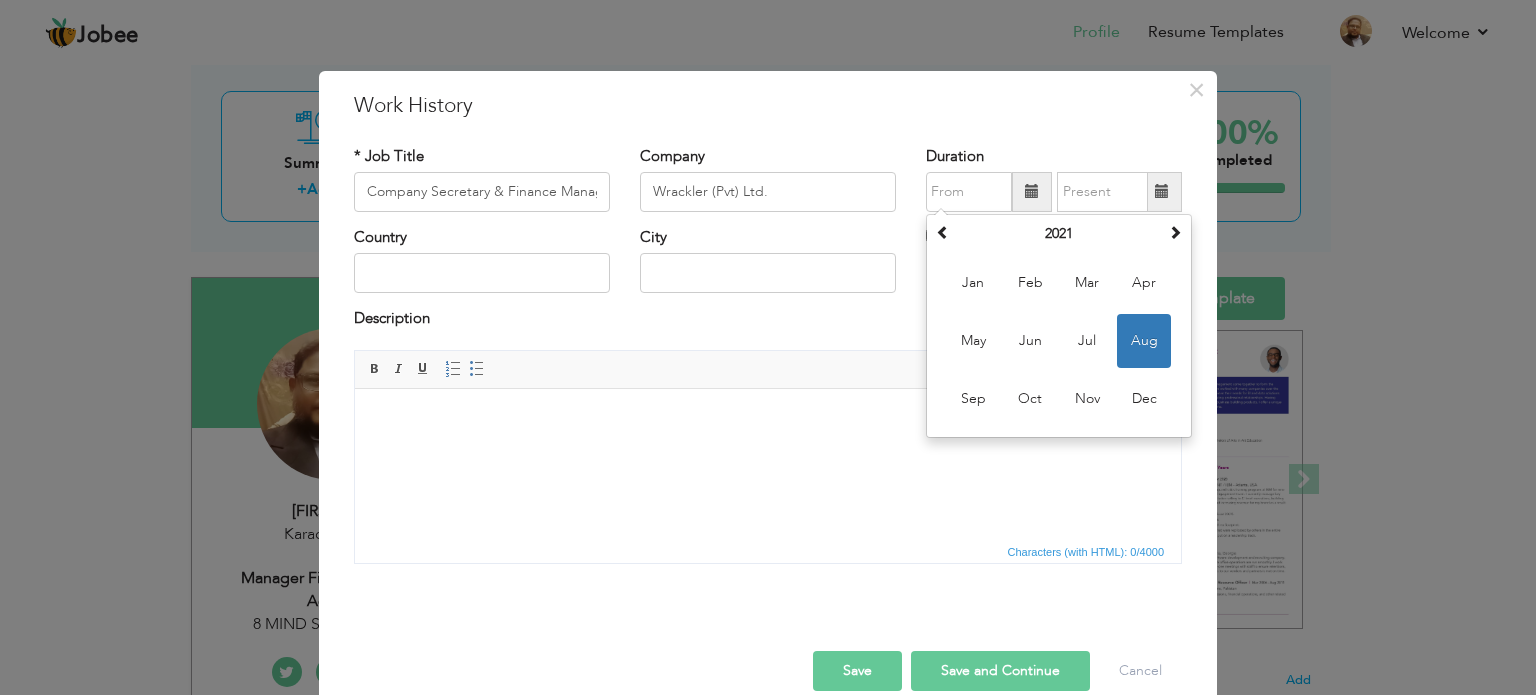 type on "08/2021" 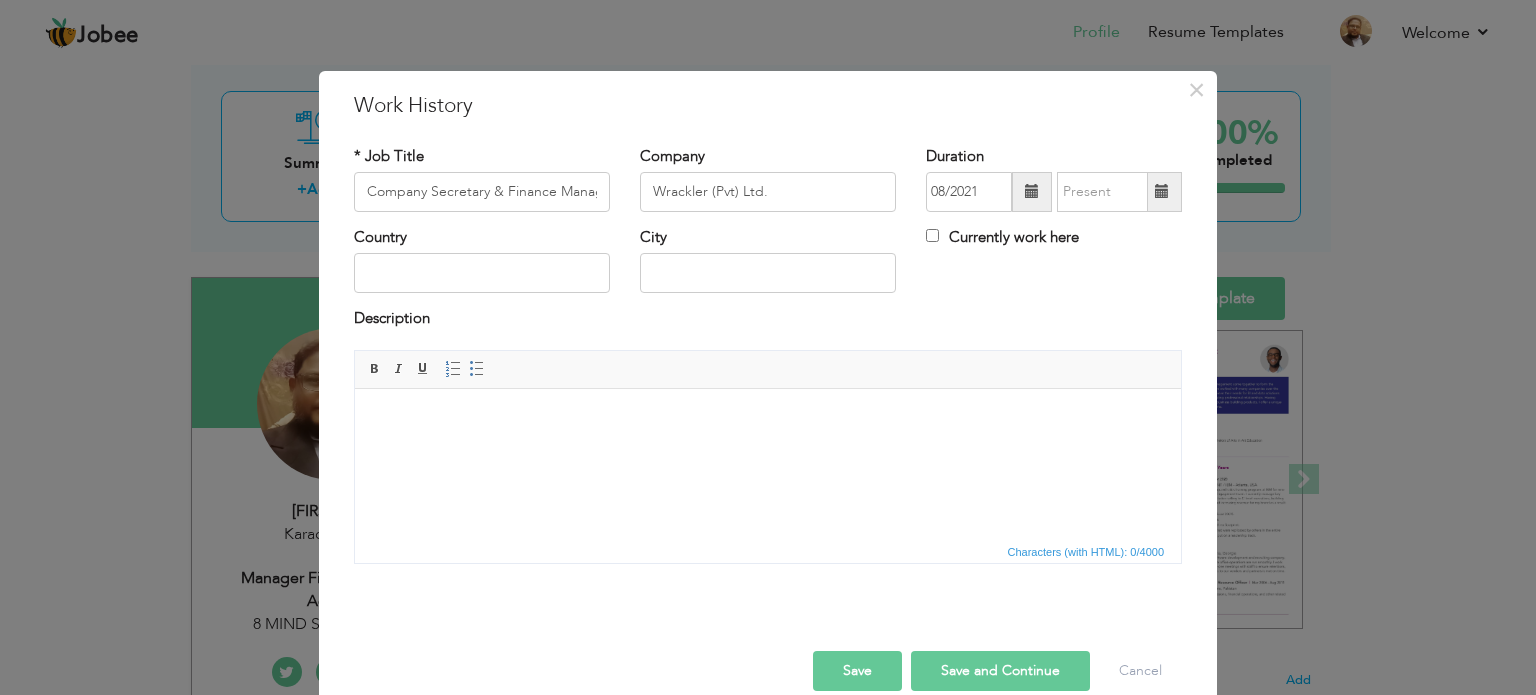 click at bounding box center [1162, 191] 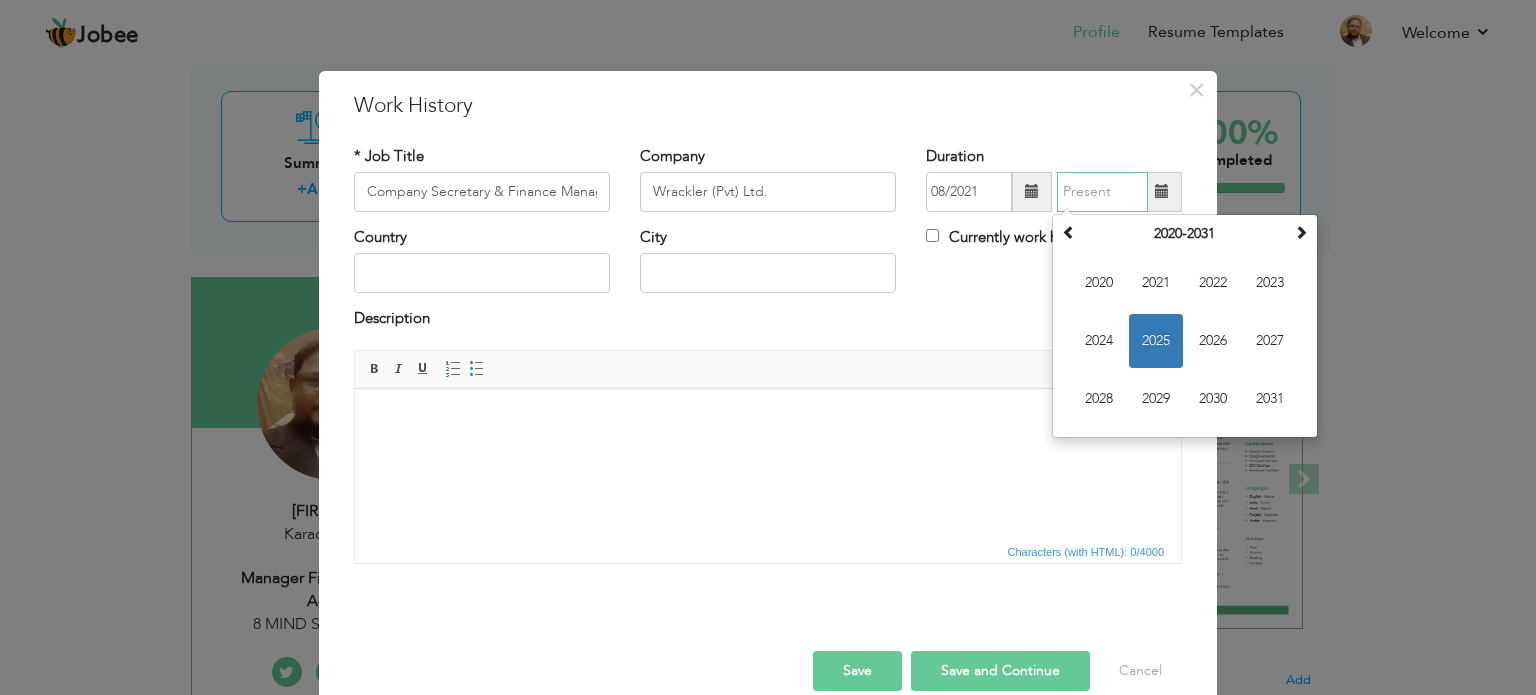 click at bounding box center (1102, 192) 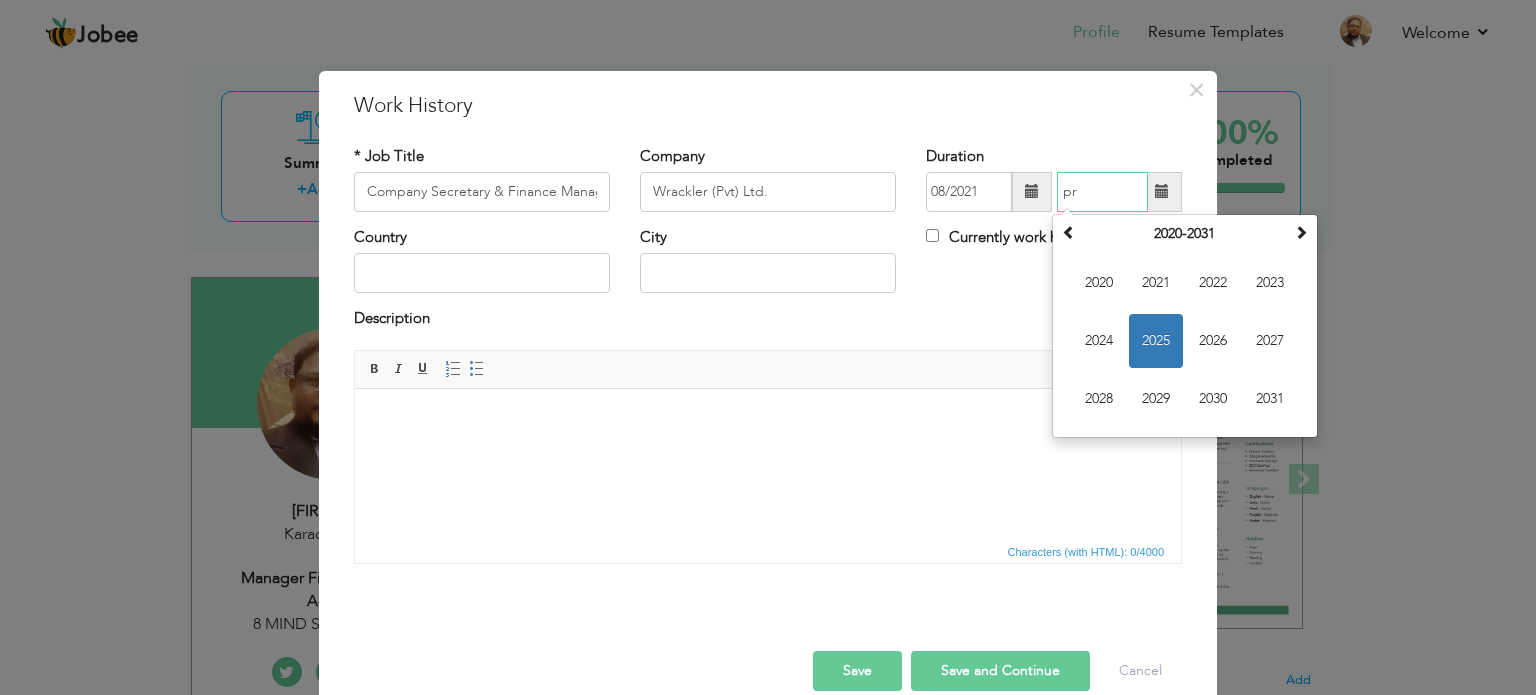type on "p" 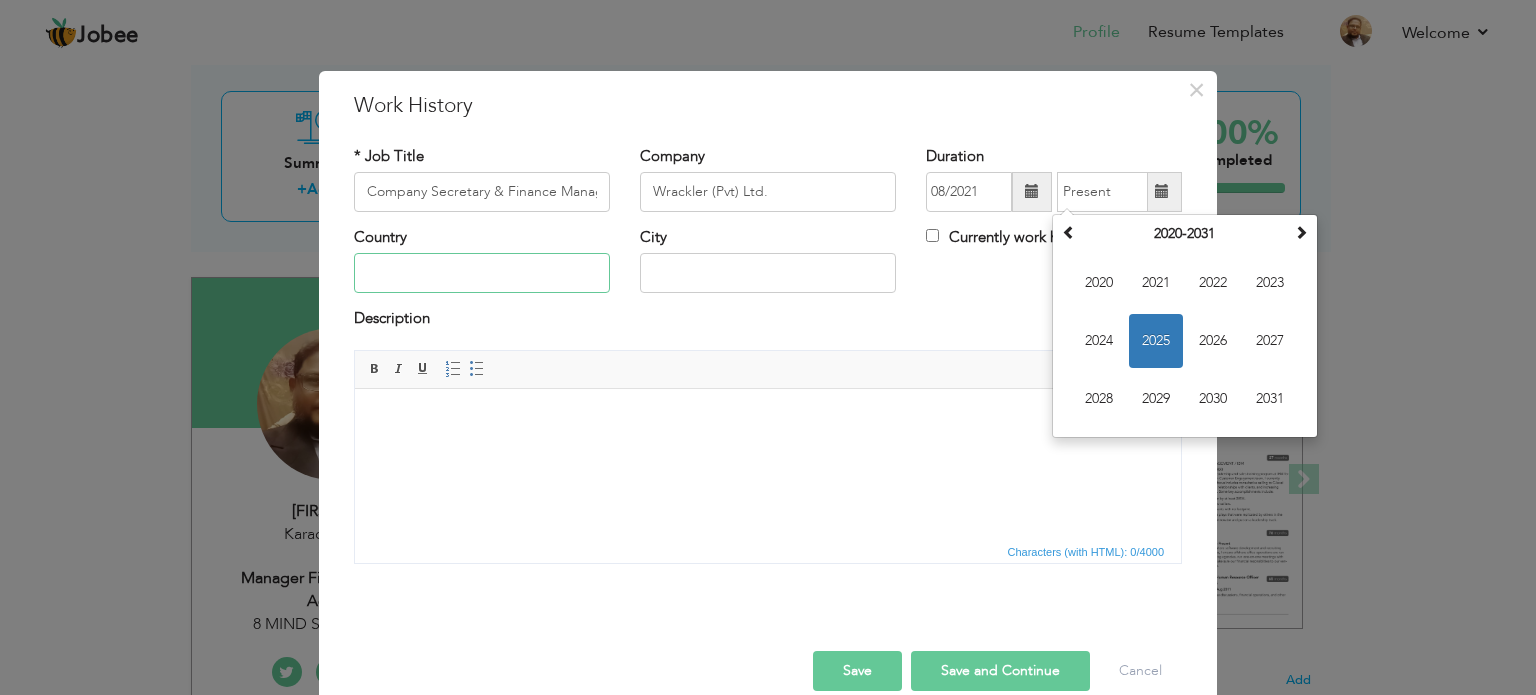 type on "08/2025" 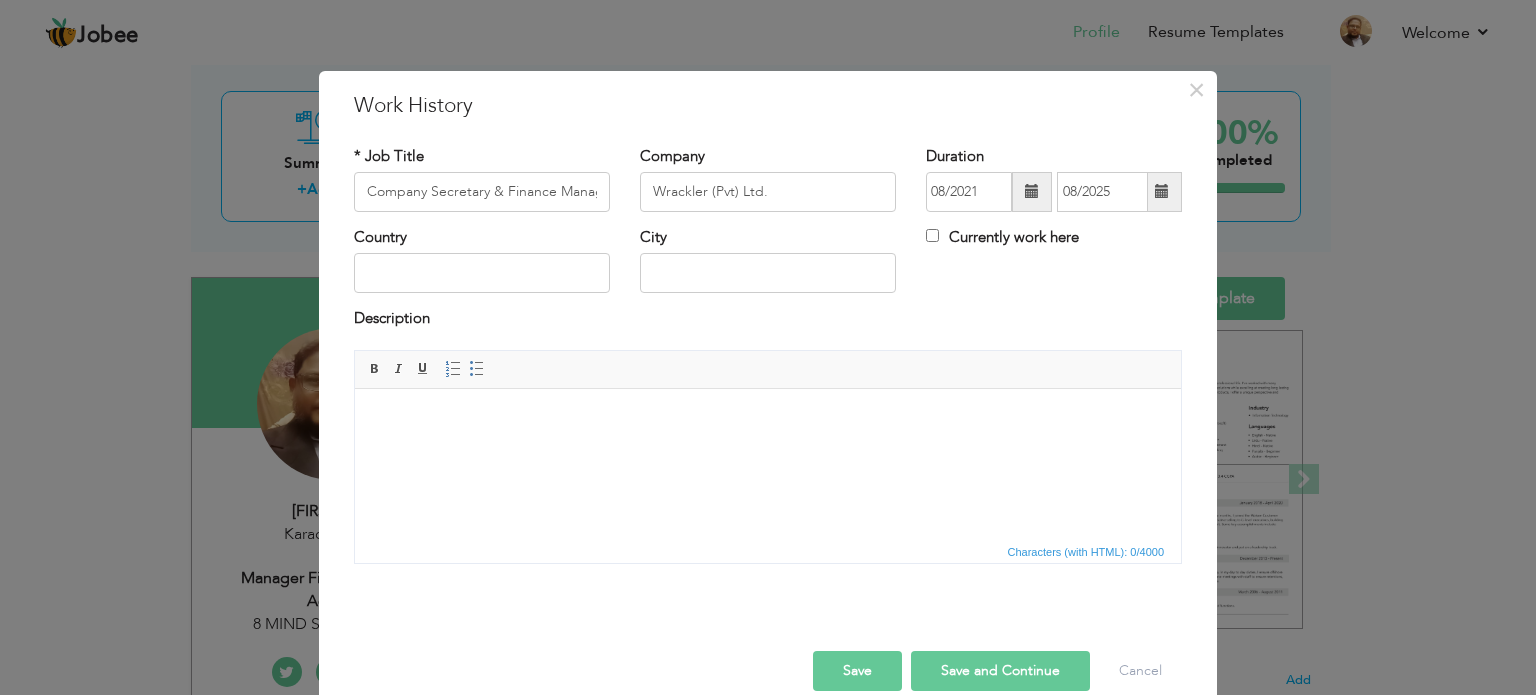 click on "Currently work here" at bounding box center [1002, 237] 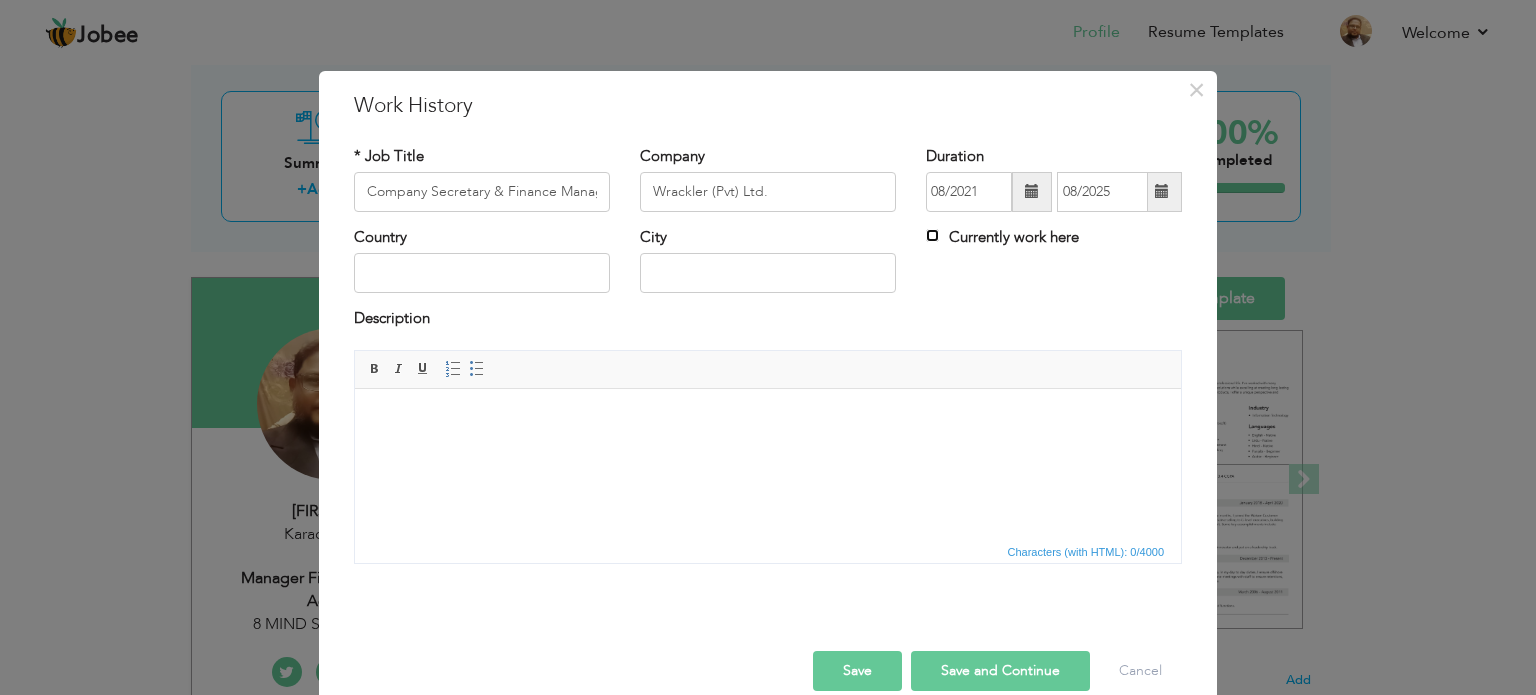 click on "Currently work here" at bounding box center [932, 235] 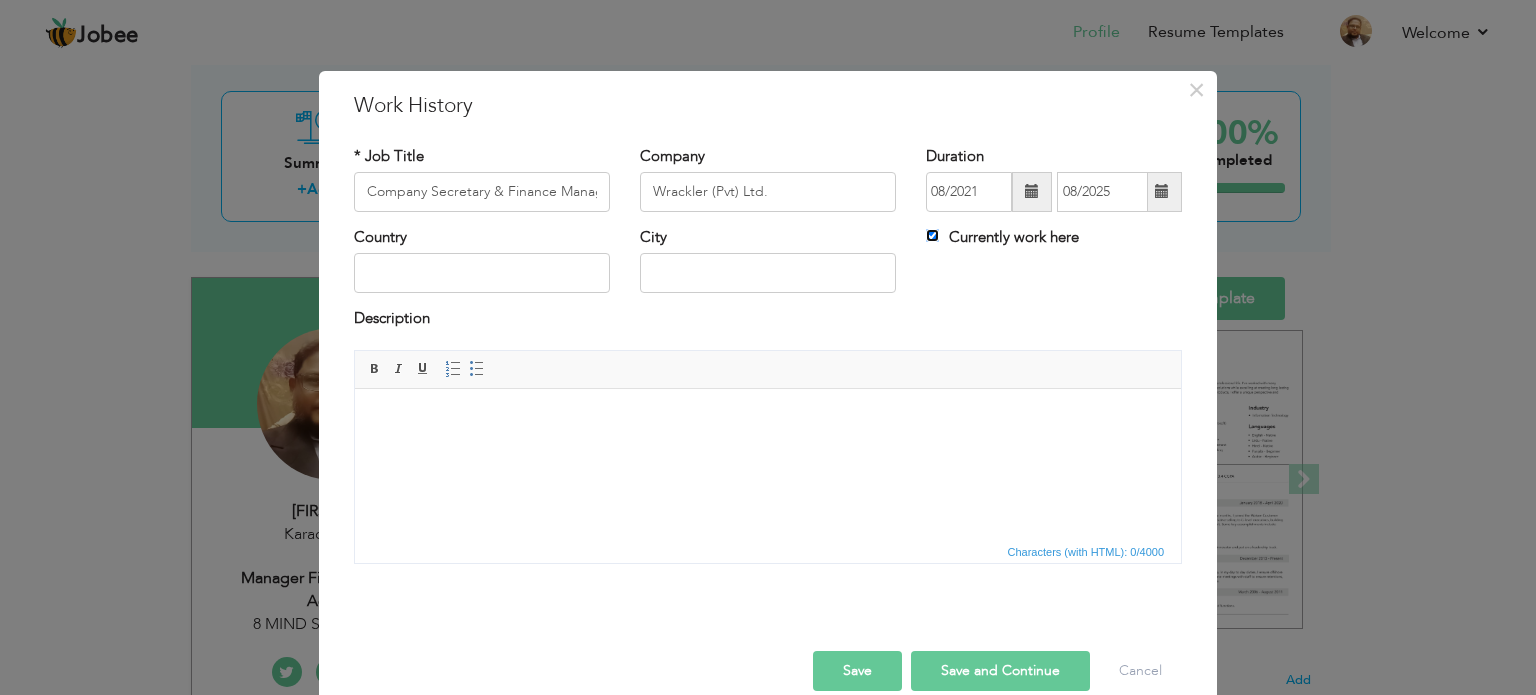 type 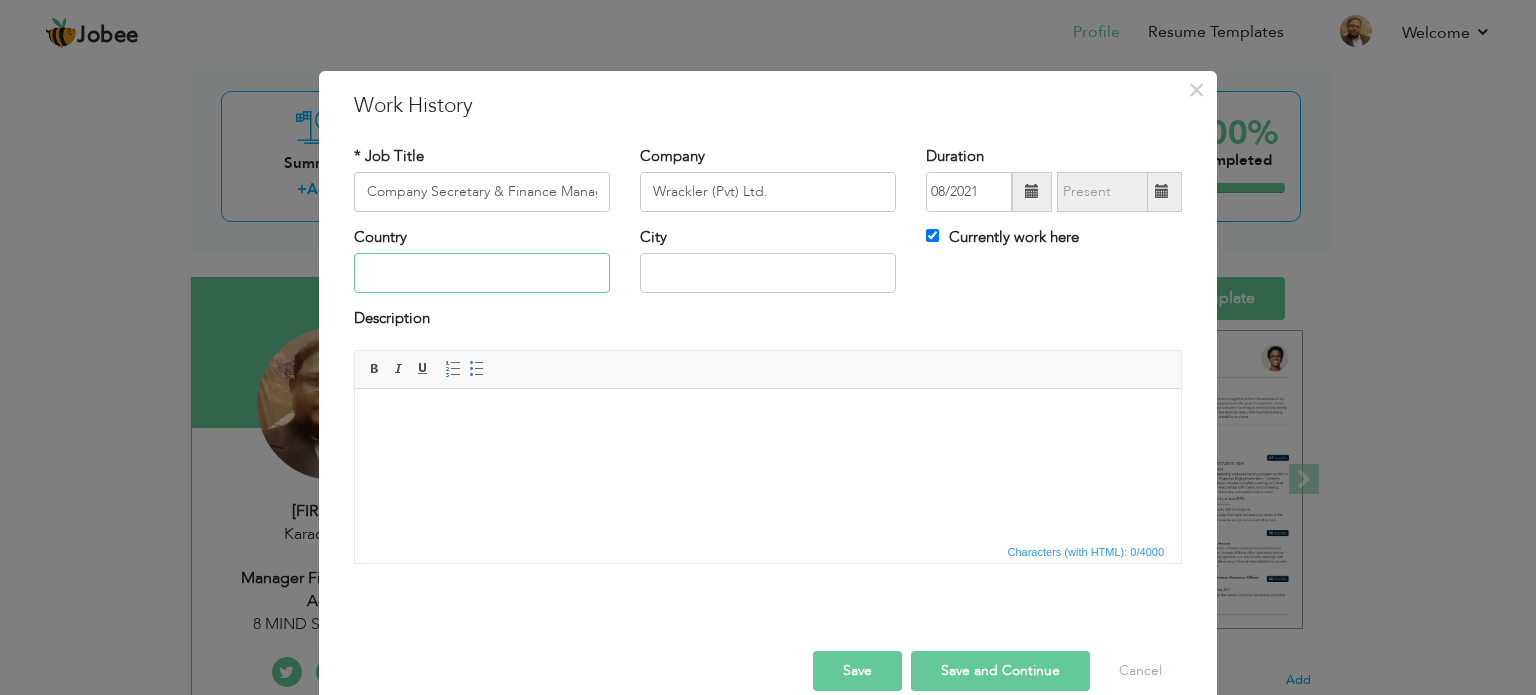 click at bounding box center (482, 273) 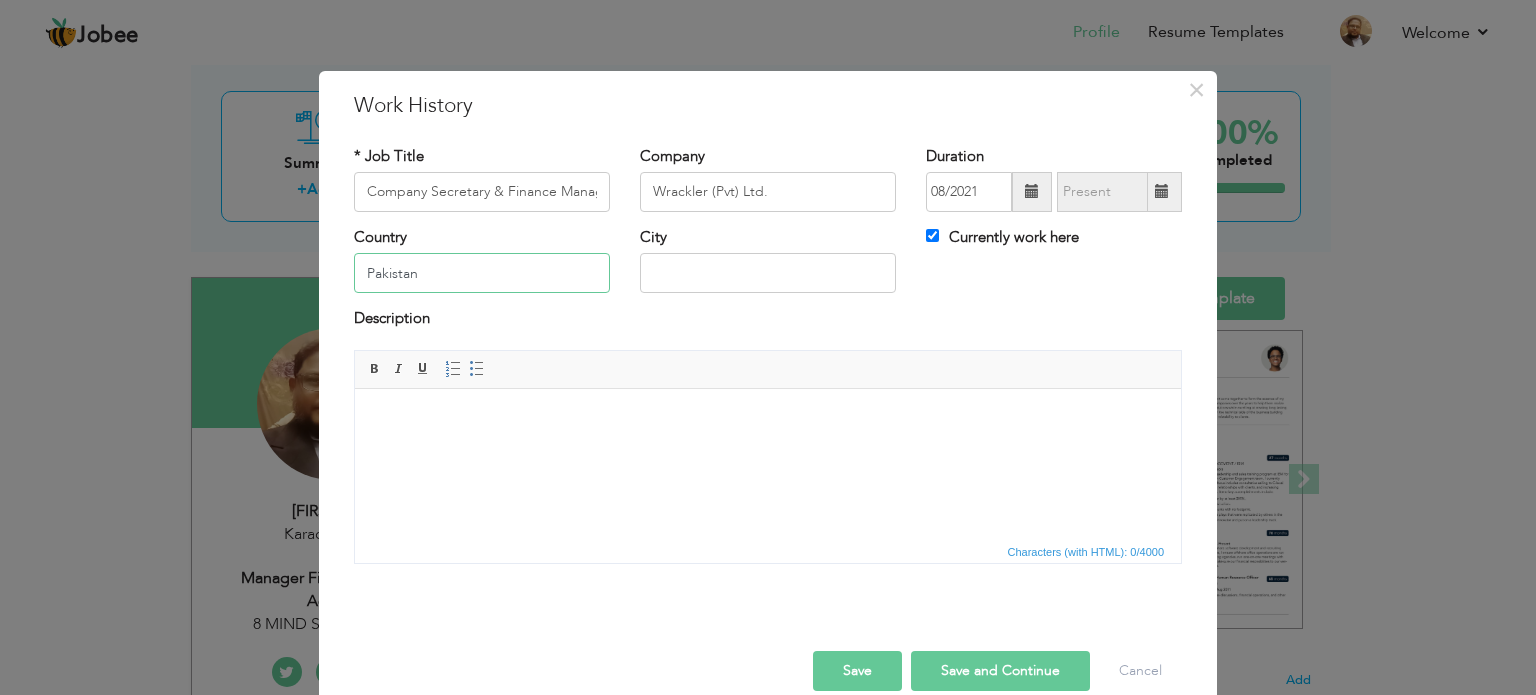 type on "Pakistan" 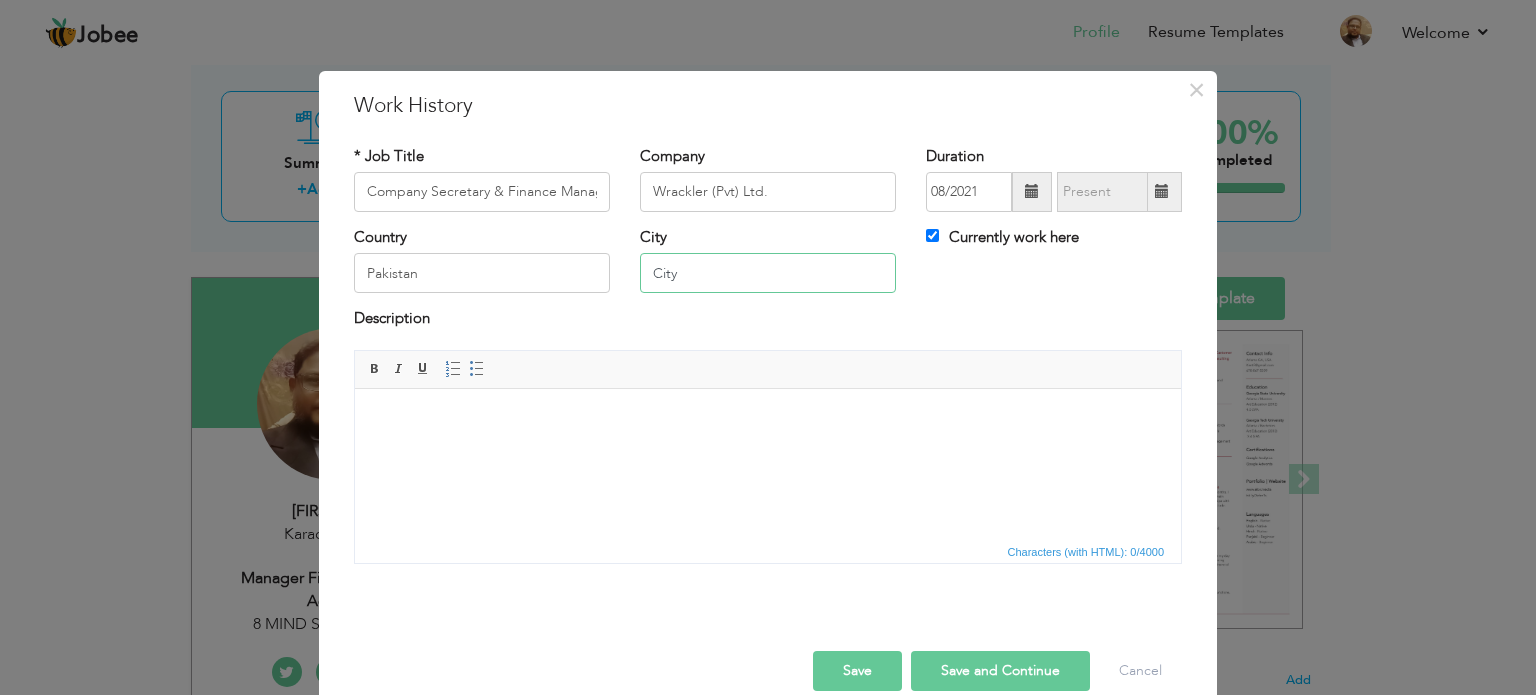 type on "City" 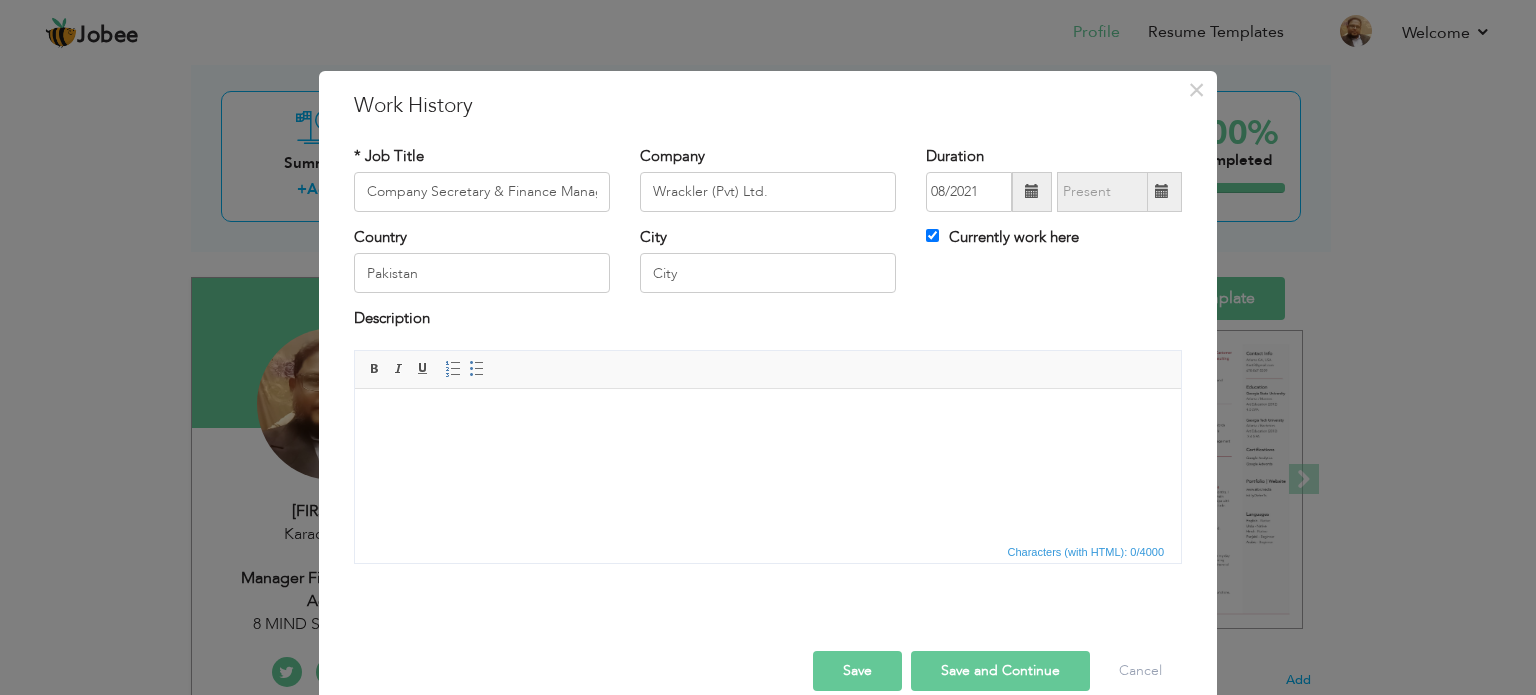 click on "Save" at bounding box center [857, 671] 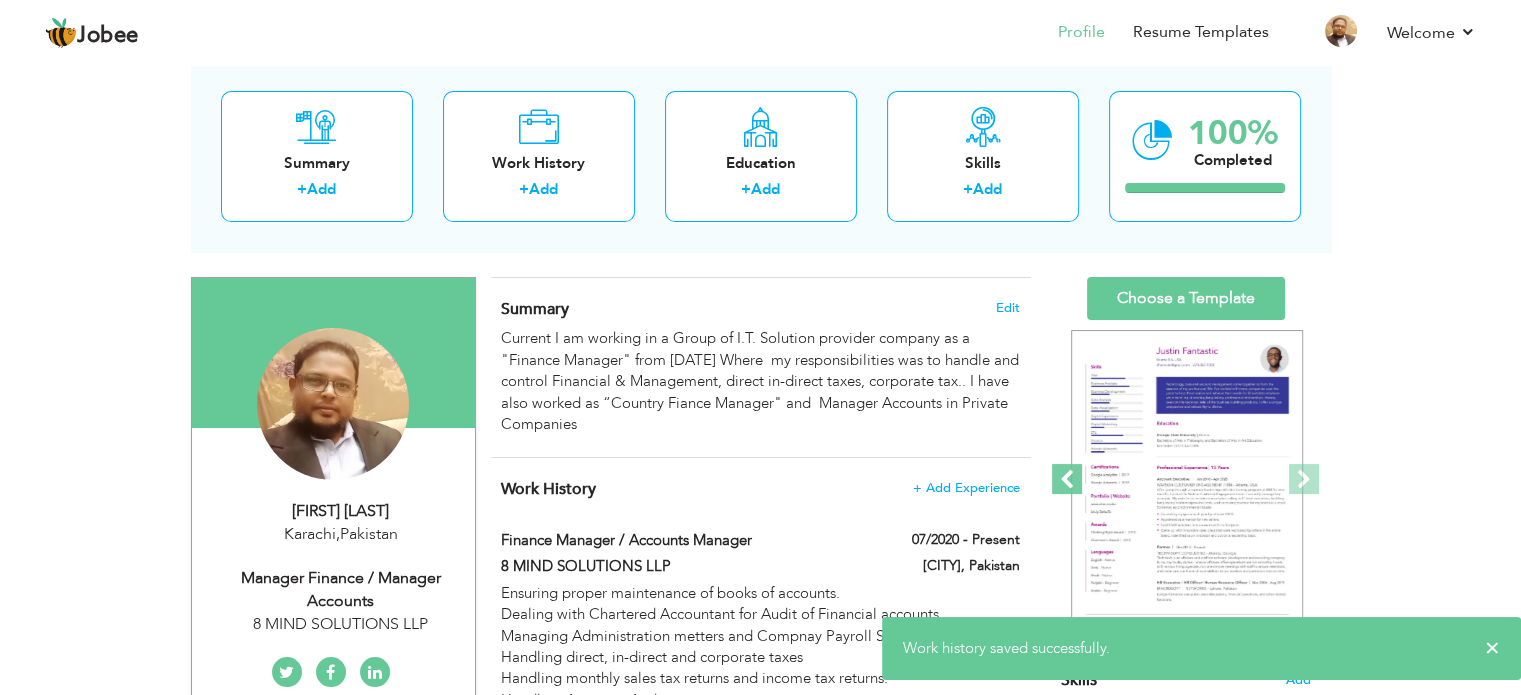 click at bounding box center (1067, 479) 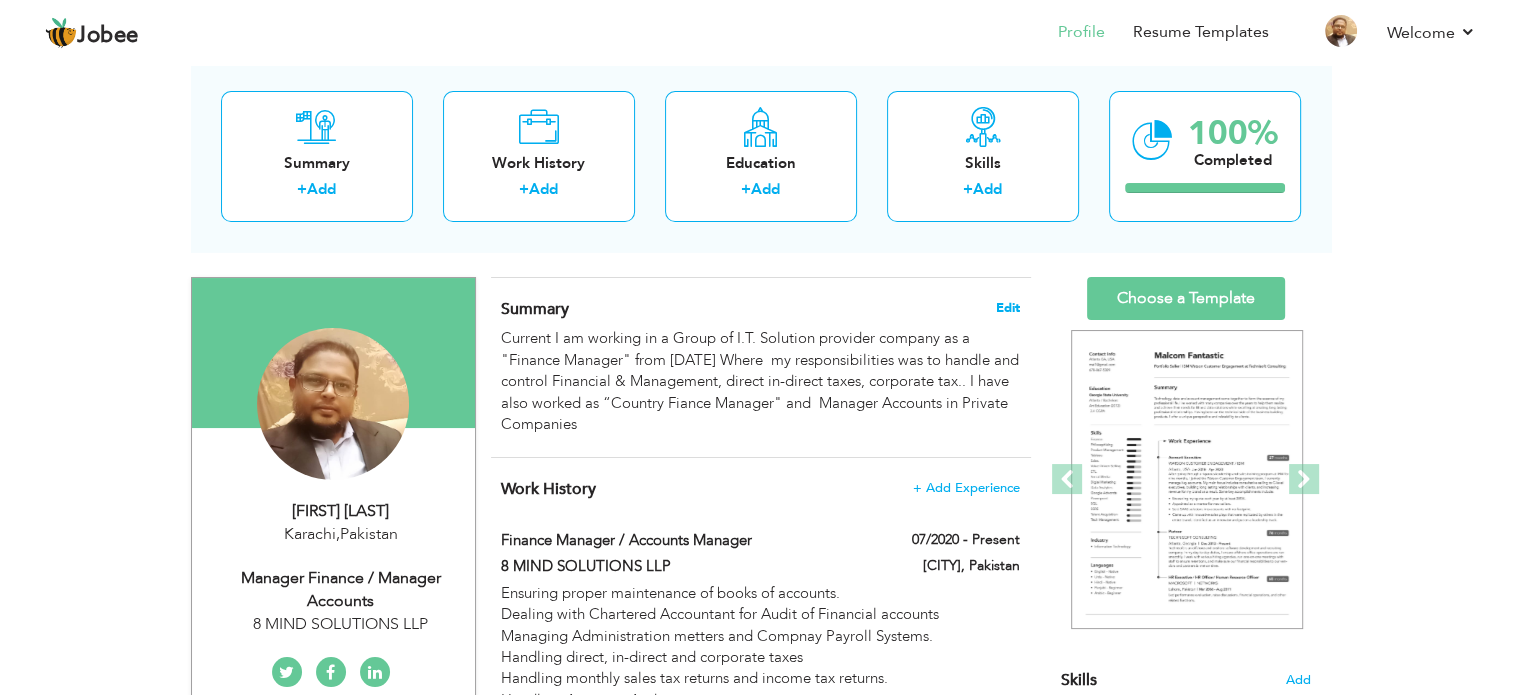 click on "Edit" at bounding box center (1008, 308) 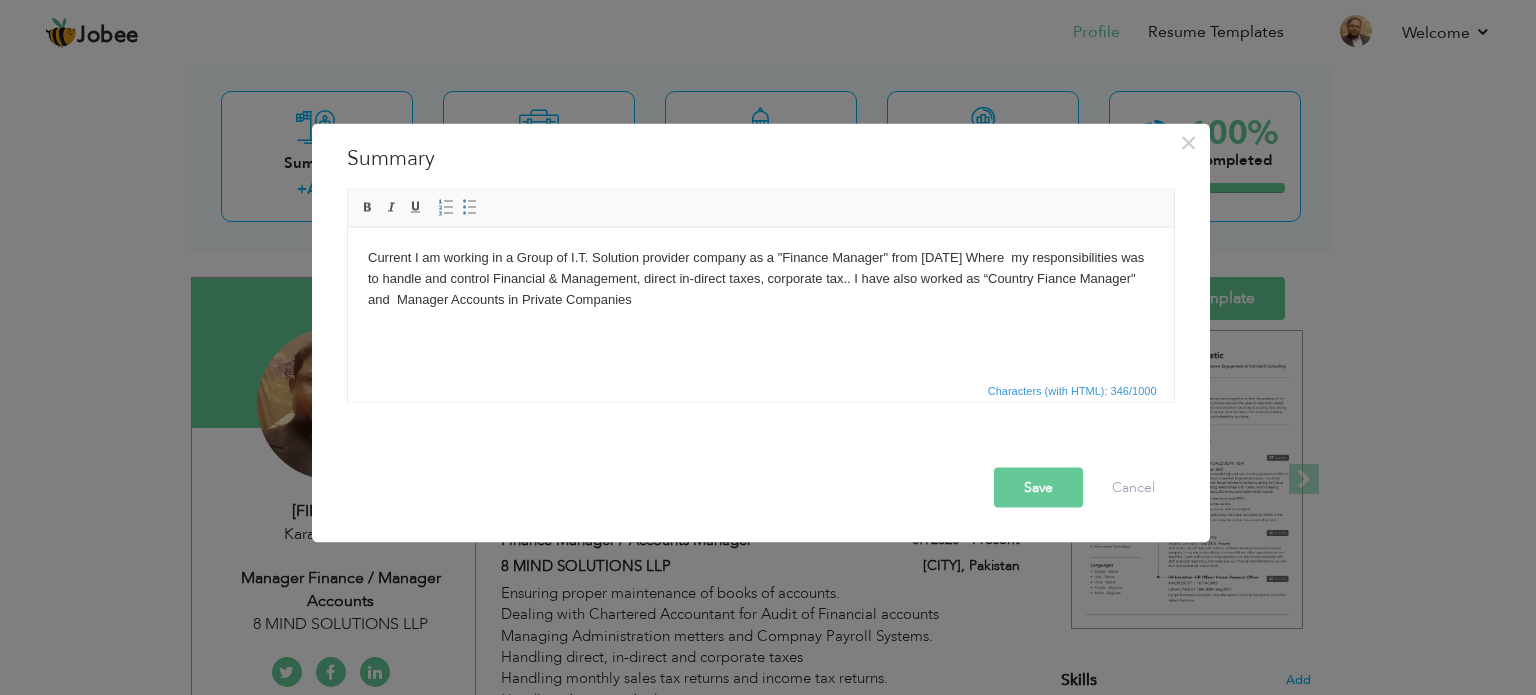 click on "Current I am working in a Group of I.T. Solution provider company as a "Finance Manager" from July  Where  my responsibilities was to handle and control Financial & Management, direct in-direct taxes, corporate tax.. I have also worked as “Country Fiance Manager" and  Manager Accounts in Private Companies" at bounding box center (760, 278) 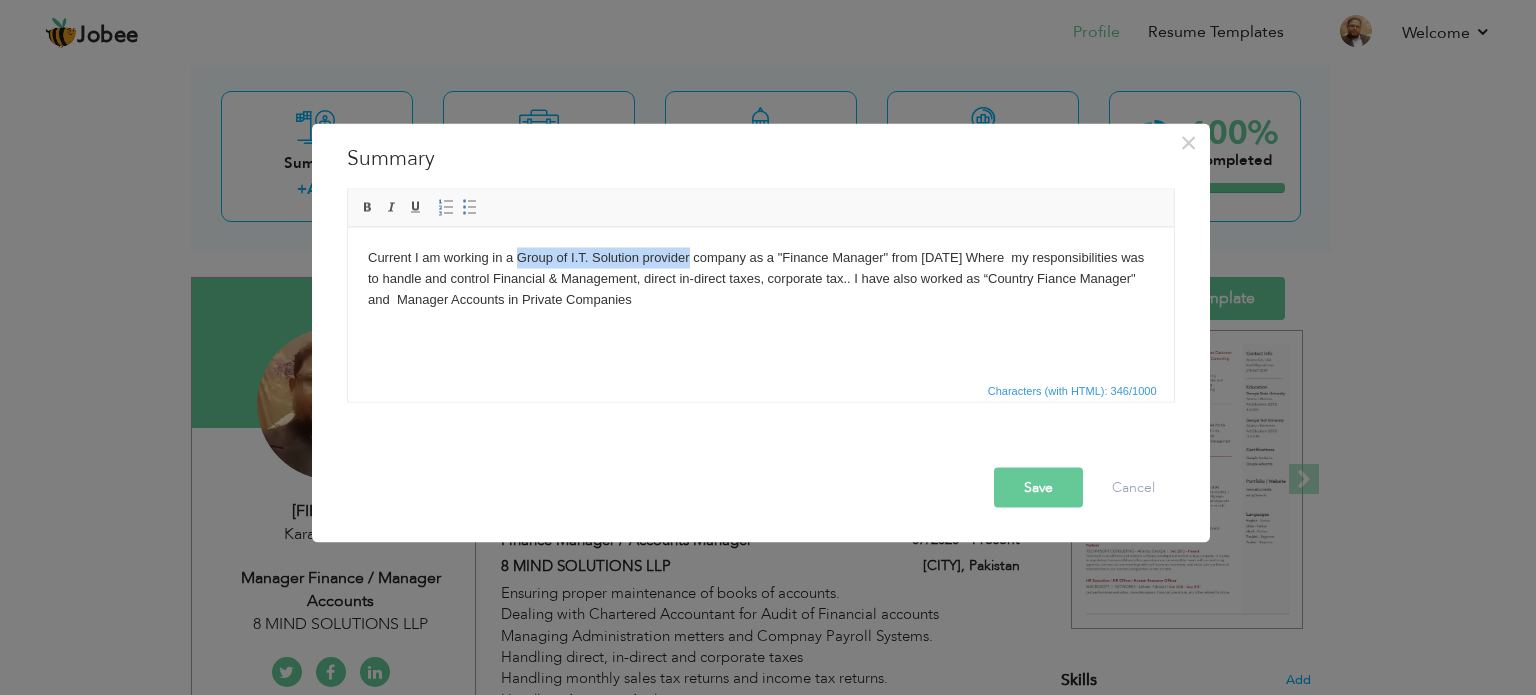 type 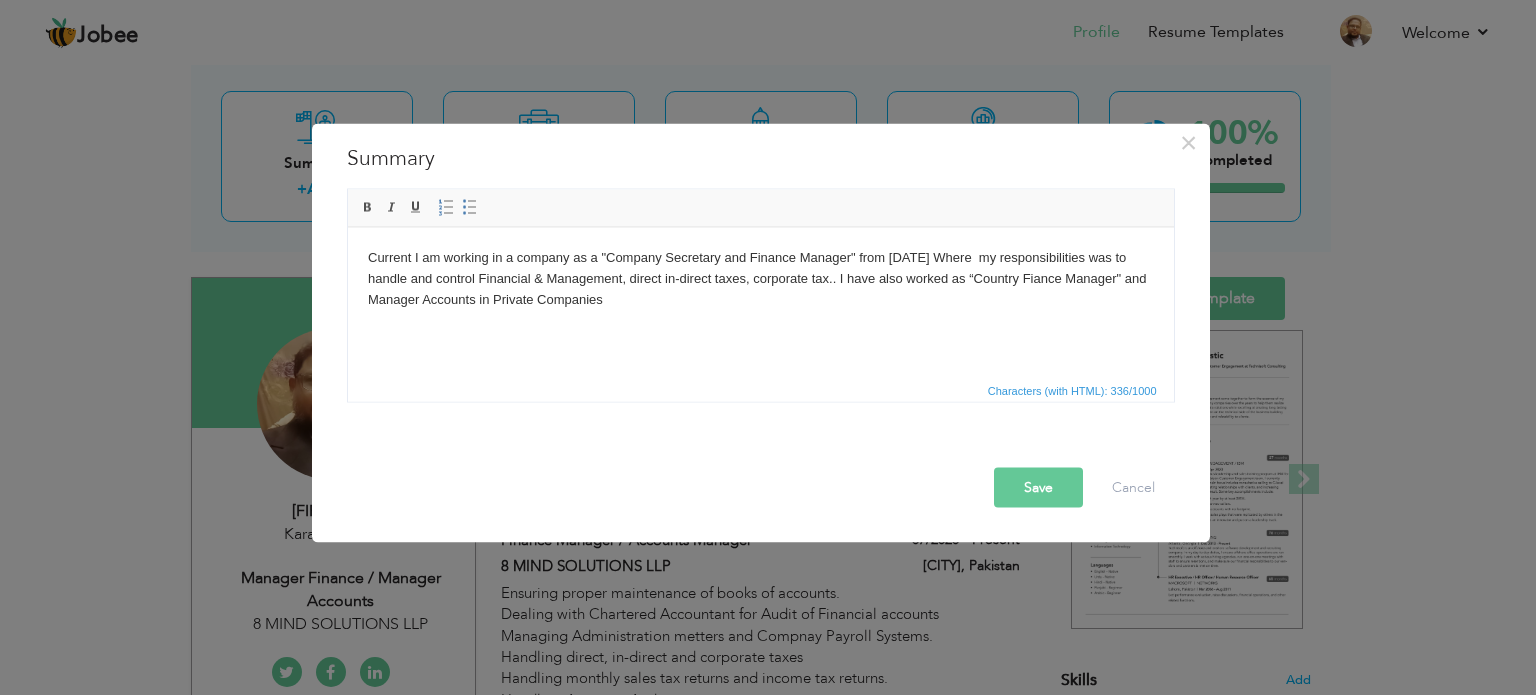 click on "Current I am working in a company as a "Company Secretary and Finance Manager" from July  Where  my responsibilities was to handle and control Financial & Management, direct in-direct taxes, corporate tax.. I have also worked as “Country Fiance Manager" and  Manager Accounts in Private Companies" at bounding box center (760, 278) 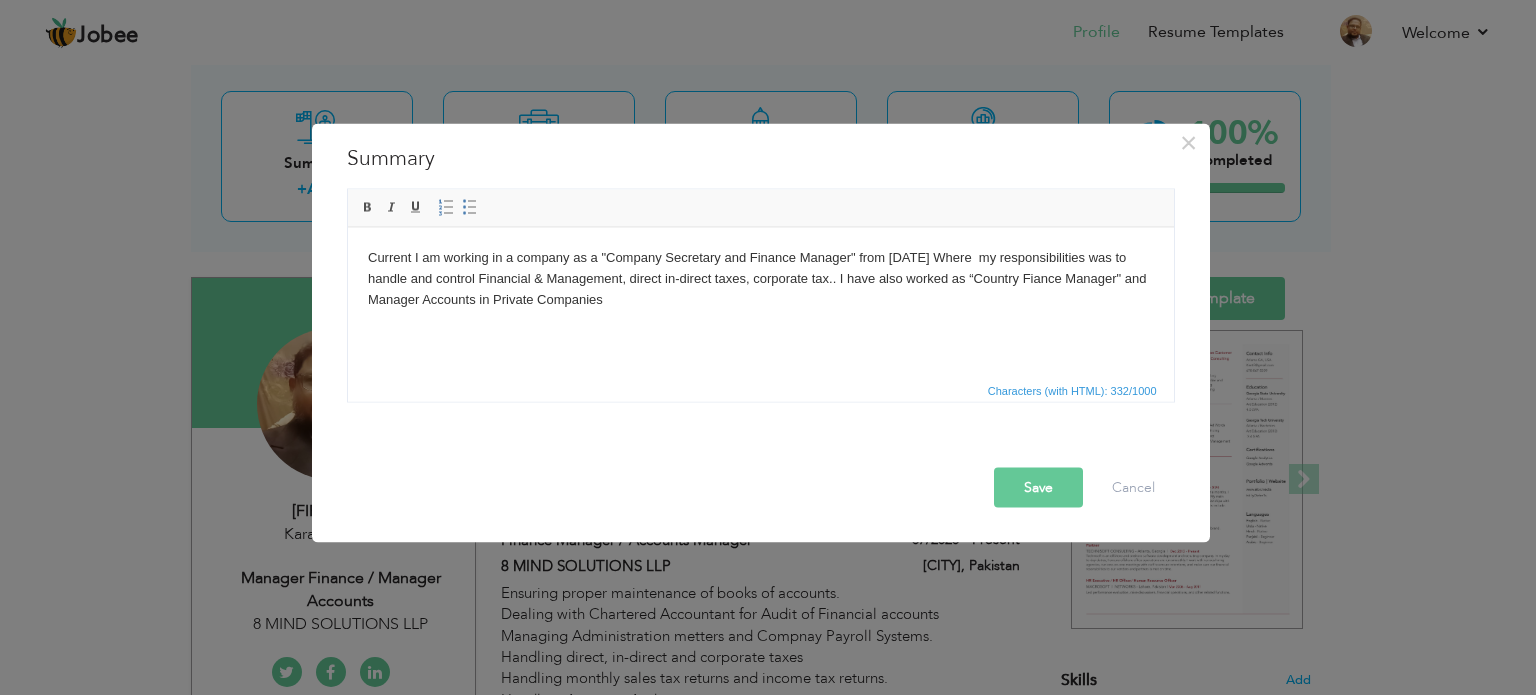 click on "Save" at bounding box center [1038, 487] 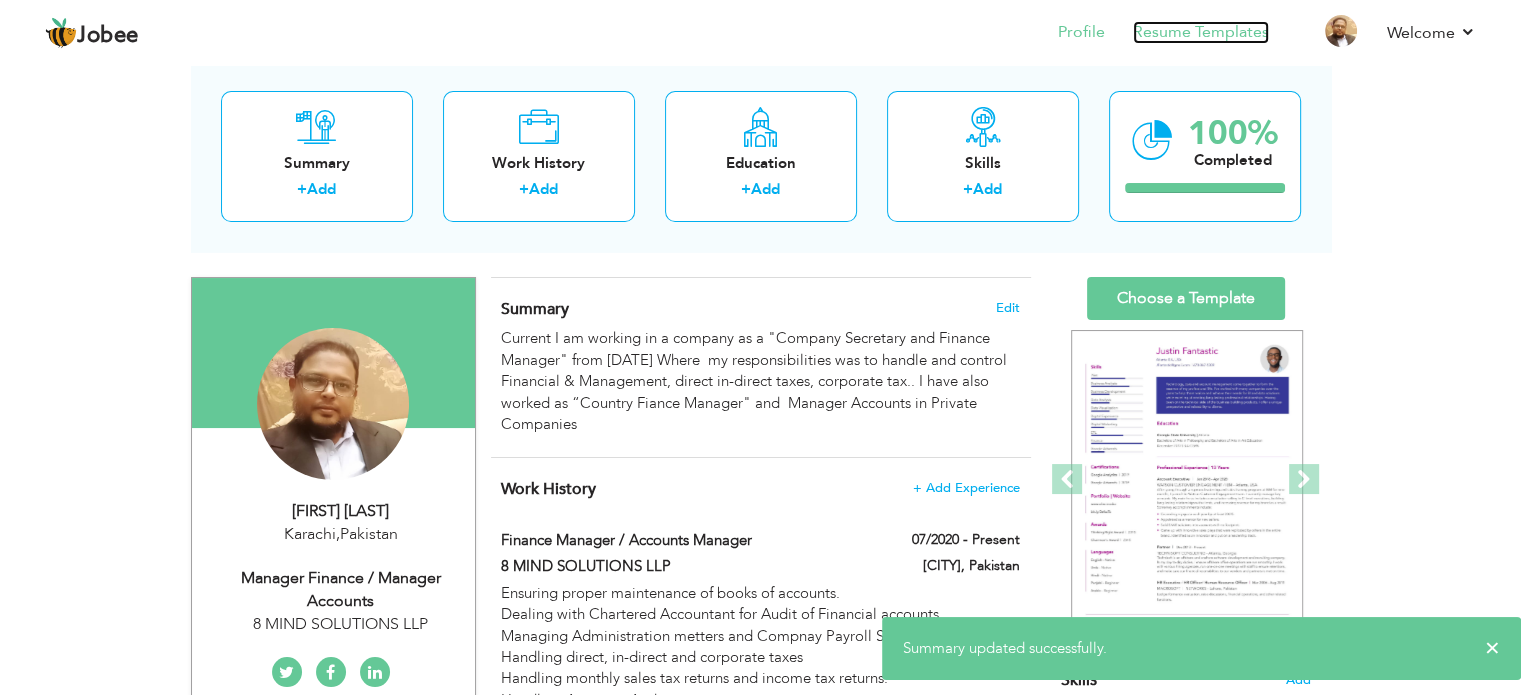 click on "Resume Templates" at bounding box center [1201, 32] 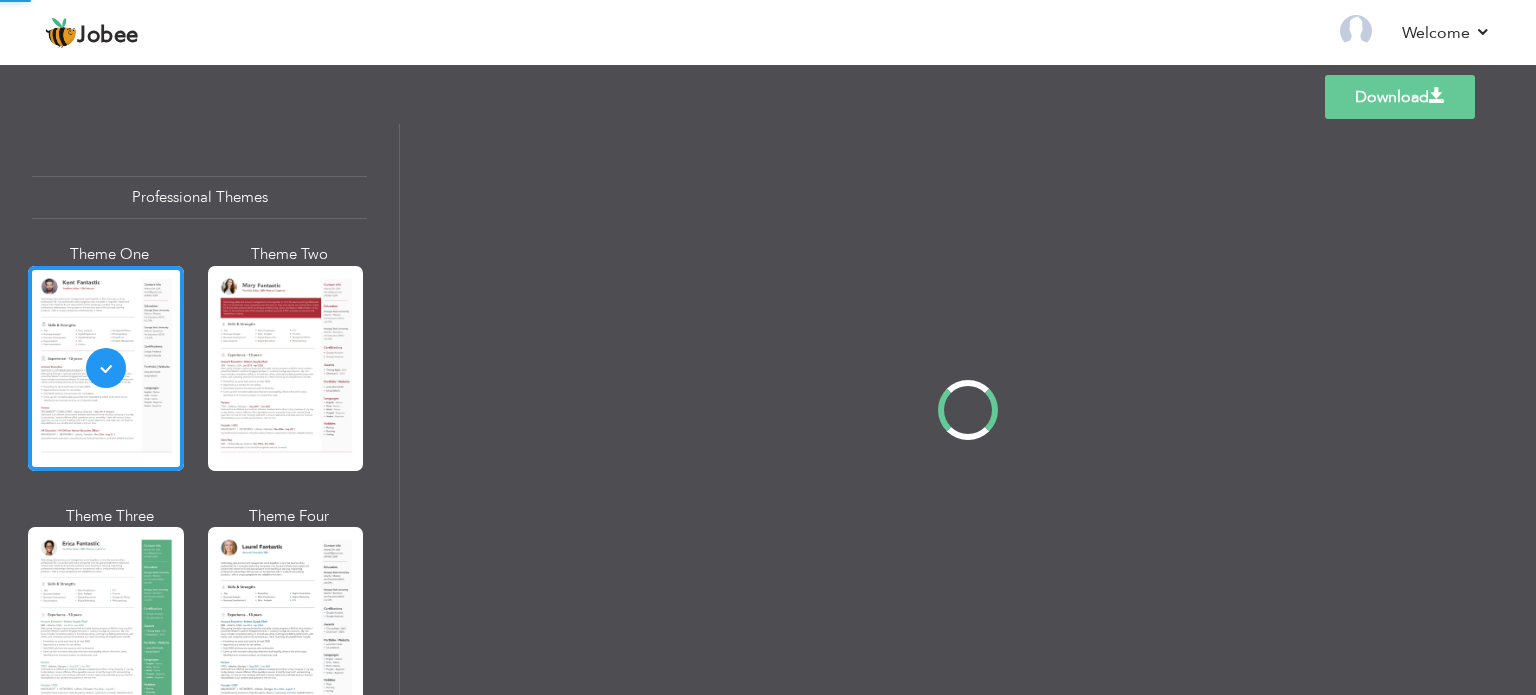 scroll, scrollTop: 0, scrollLeft: 0, axis: both 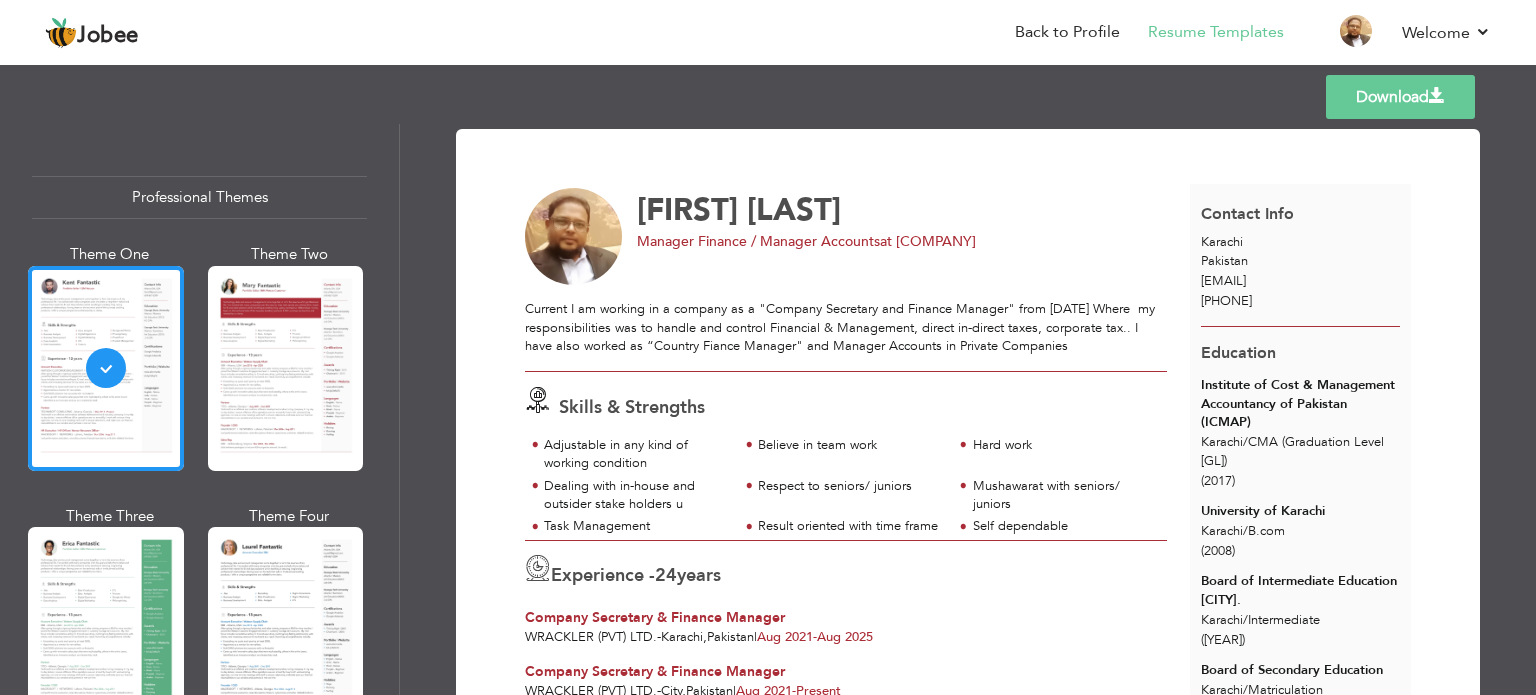 click on "Download" at bounding box center [1400, 97] 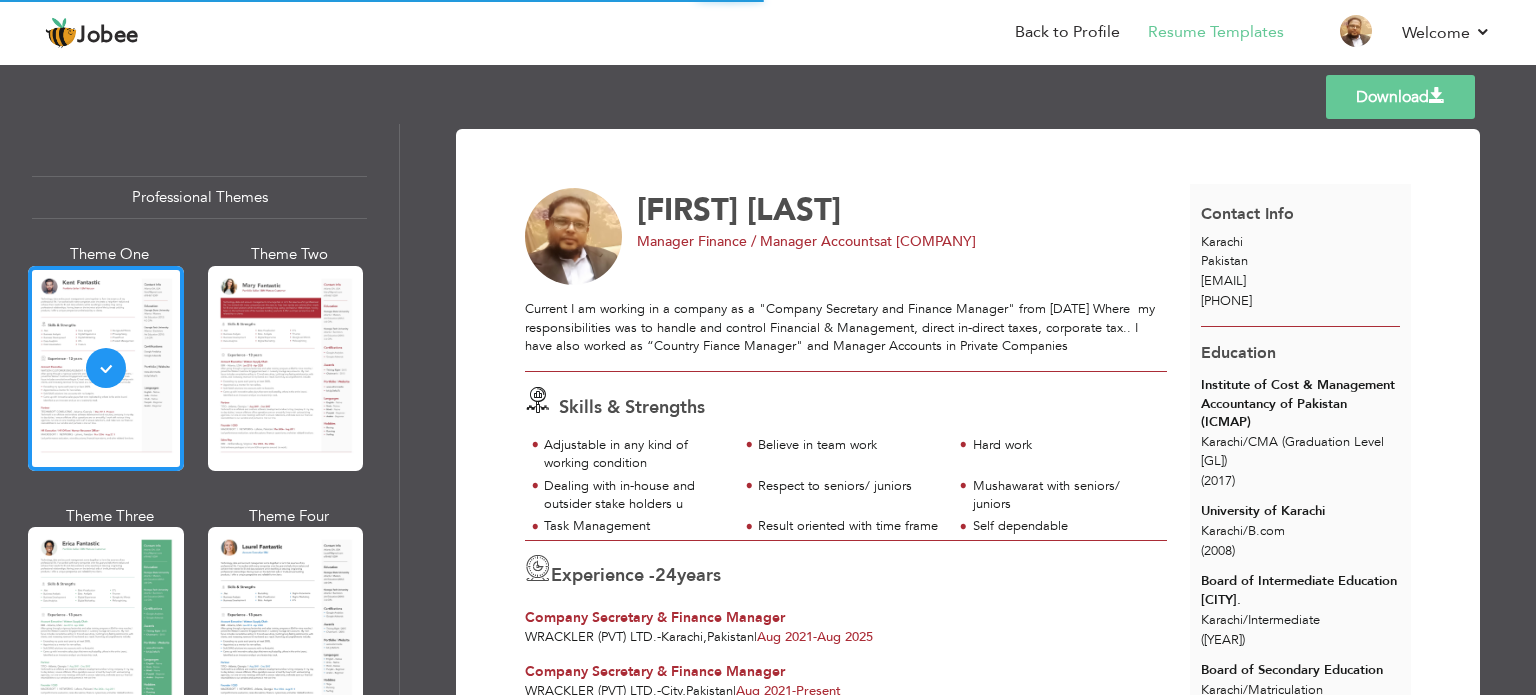 click on "Download" at bounding box center (1400, 97) 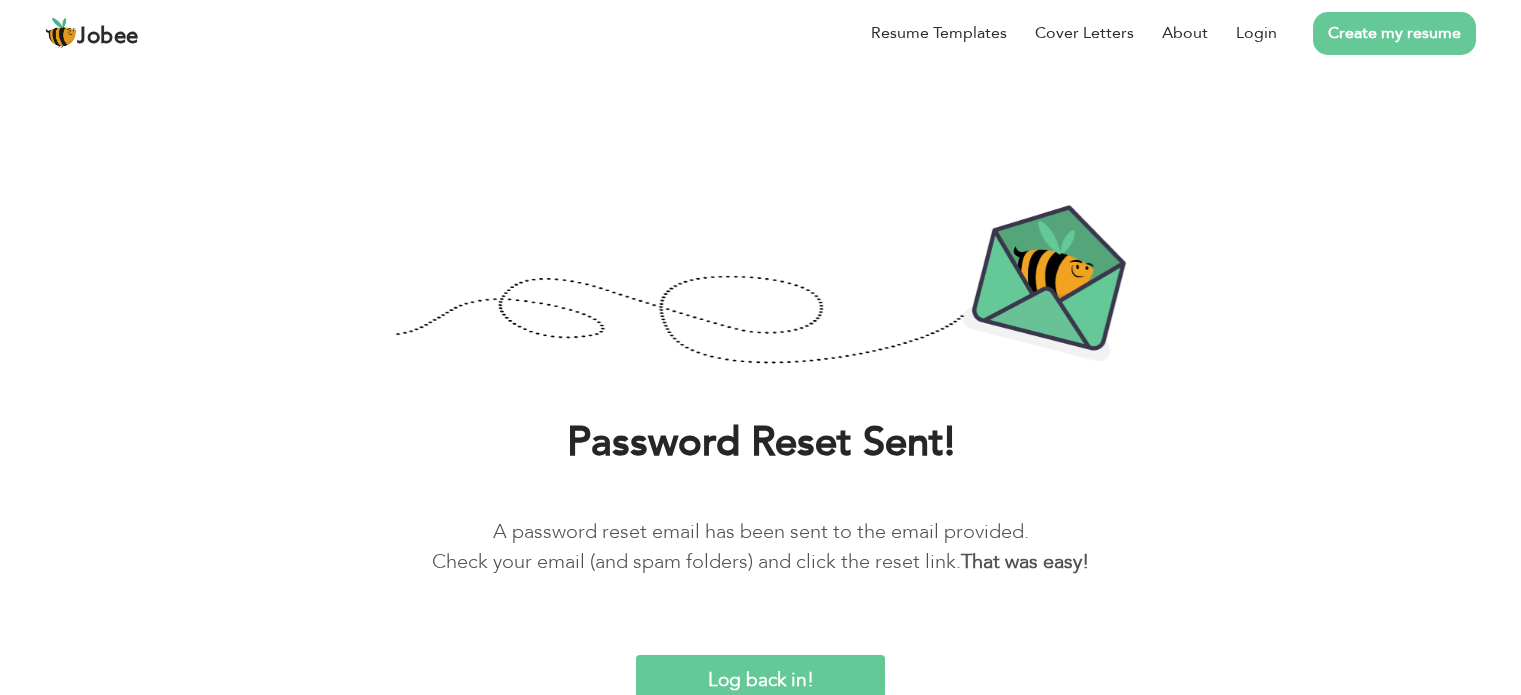 scroll, scrollTop: 3, scrollLeft: 0, axis: vertical 